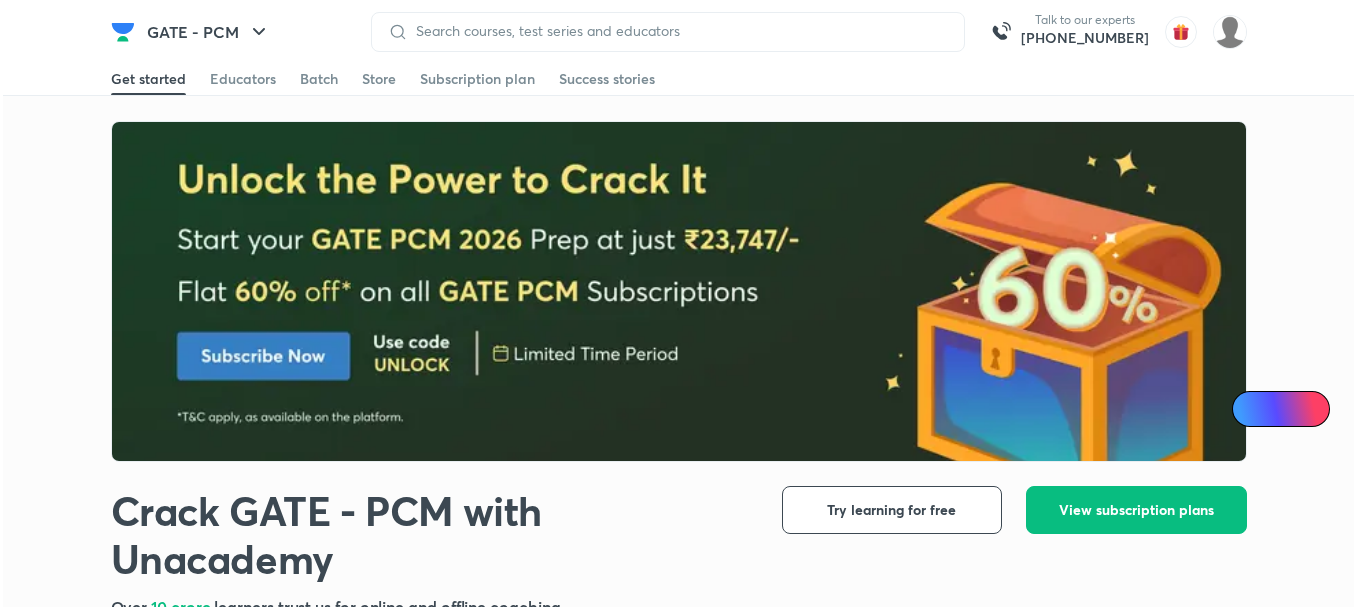 scroll, scrollTop: 0, scrollLeft: 0, axis: both 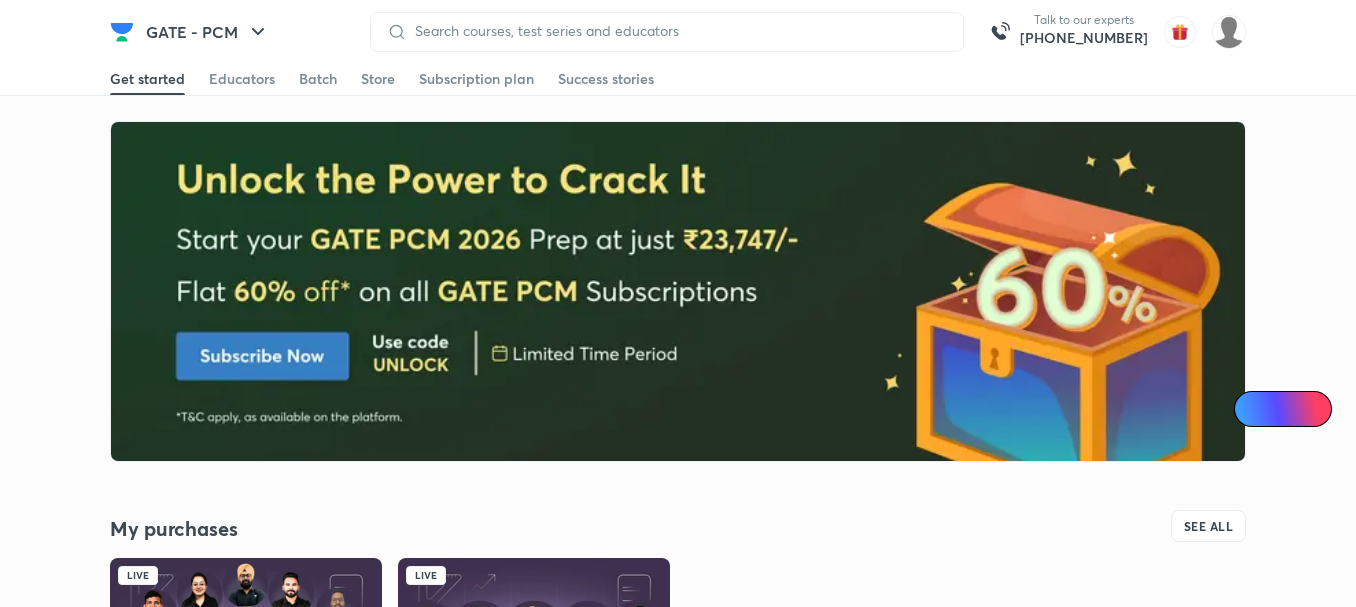 click at bounding box center [679, 292] 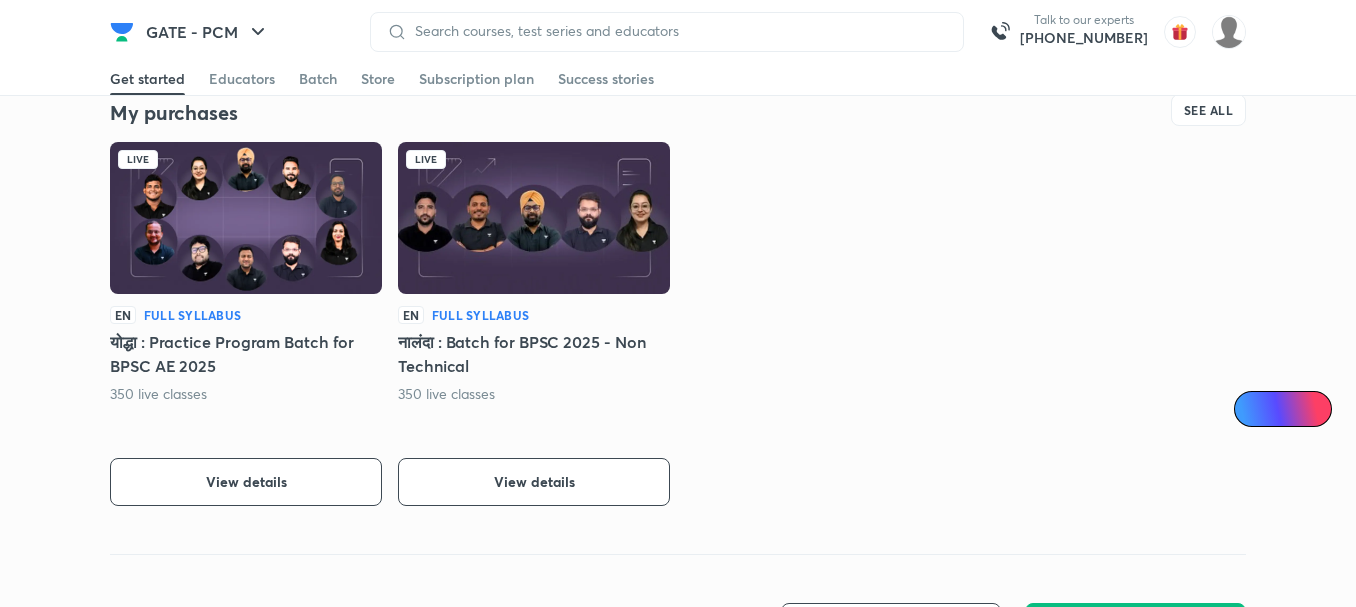 scroll, scrollTop: 433, scrollLeft: 0, axis: vertical 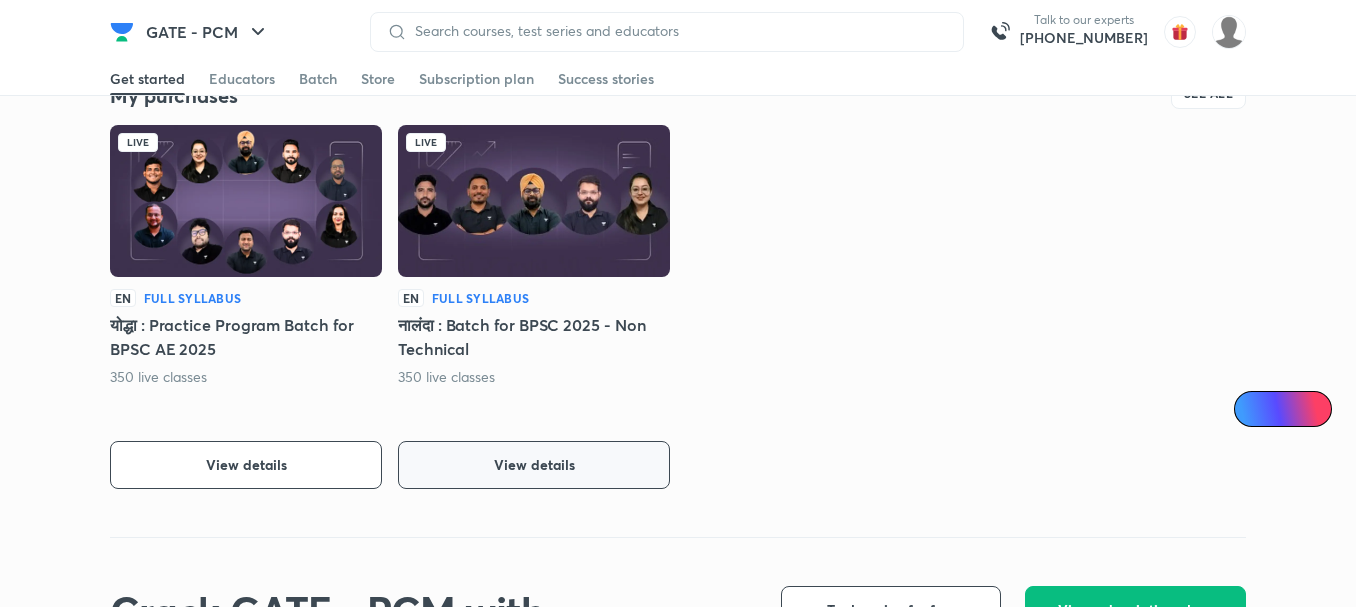 click on "View details" at bounding box center [534, 465] 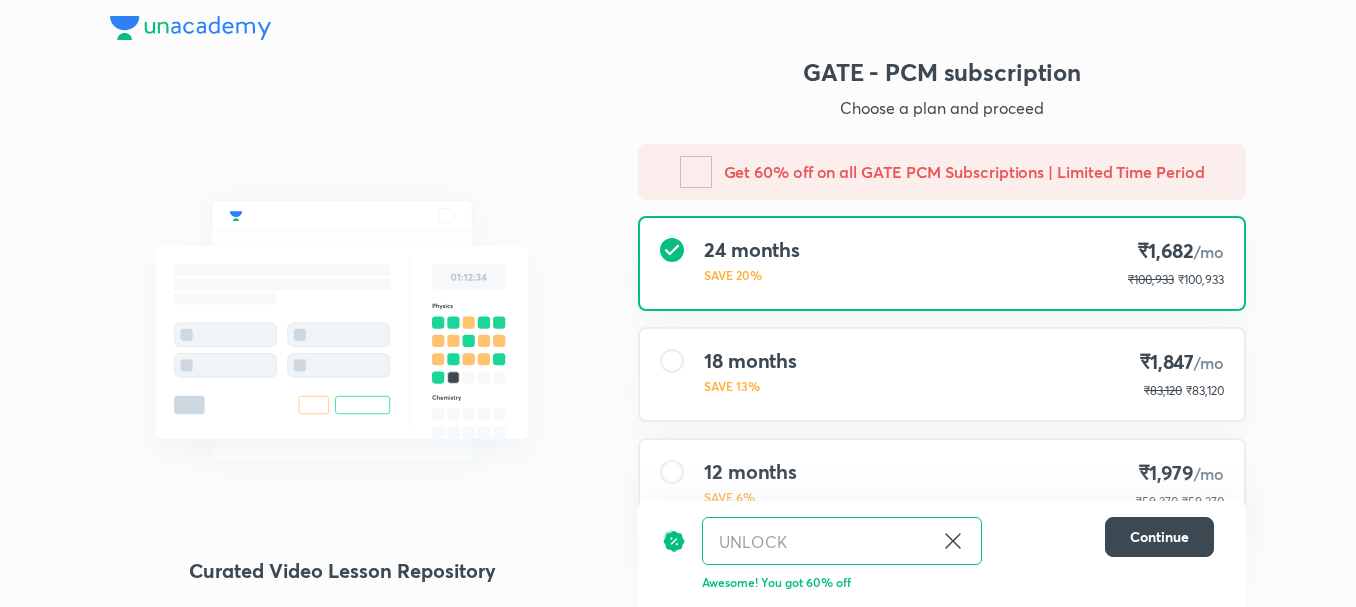 scroll, scrollTop: 0, scrollLeft: 0, axis: both 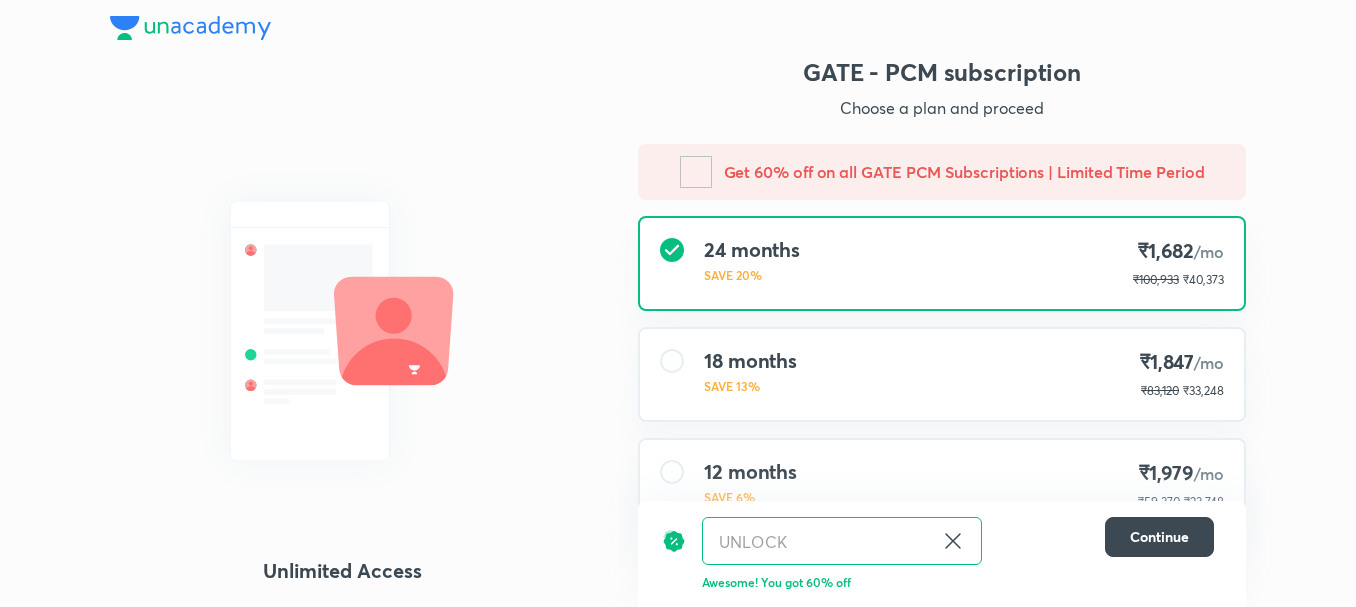 click at bounding box center [342, 331] 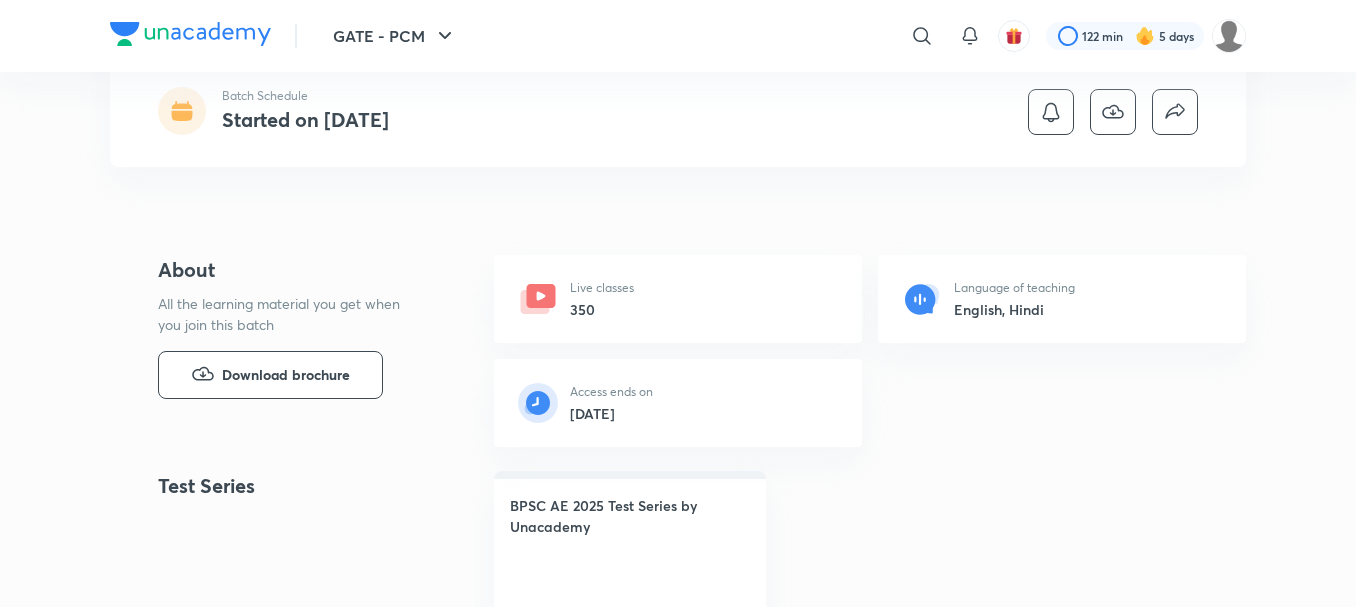 scroll, scrollTop: 0, scrollLeft: 0, axis: both 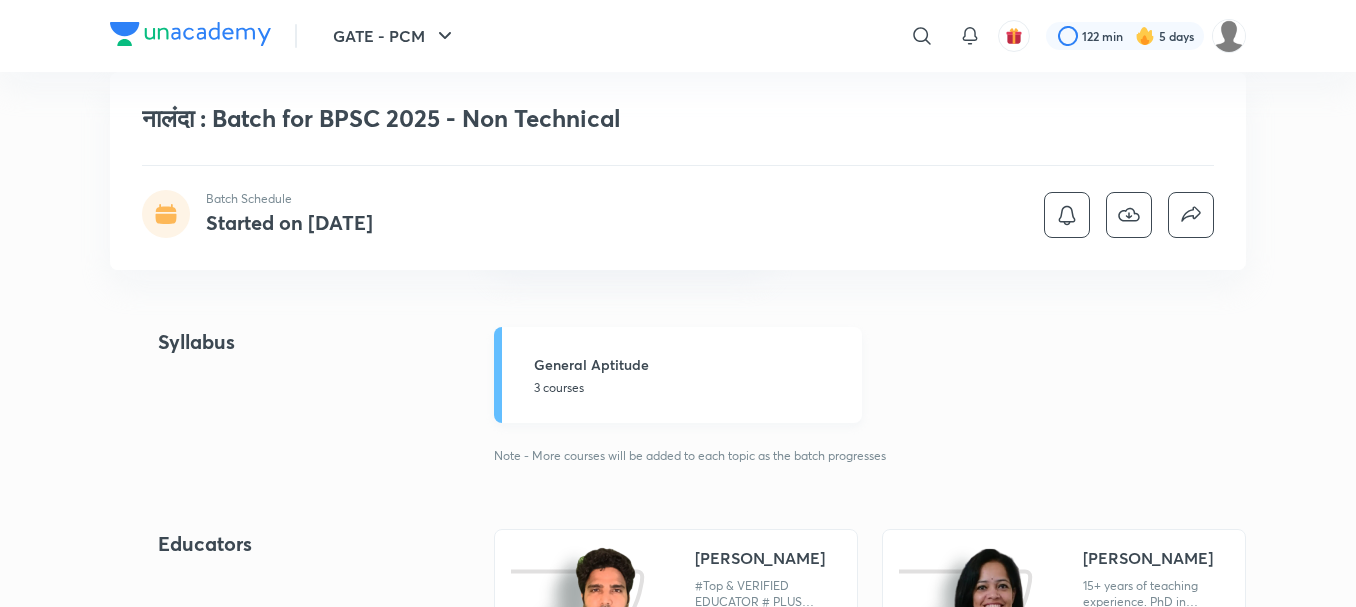 click on "General Aptitude" at bounding box center (692, 364) 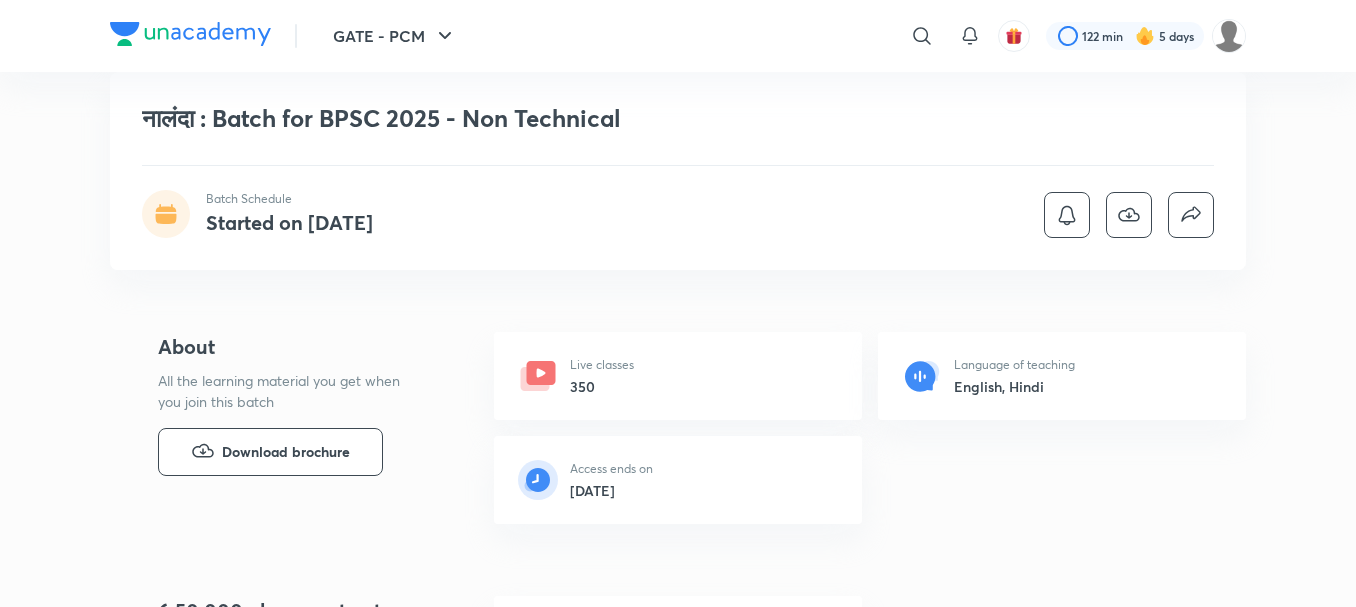 scroll, scrollTop: 1445, scrollLeft: 0, axis: vertical 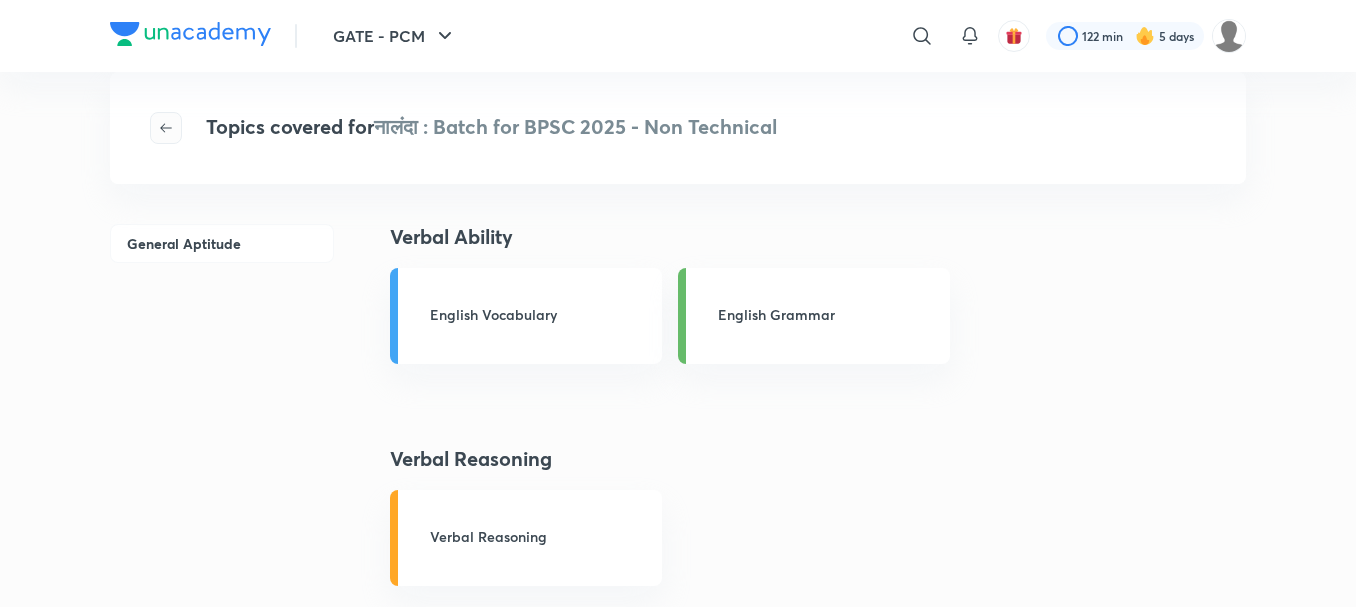 click 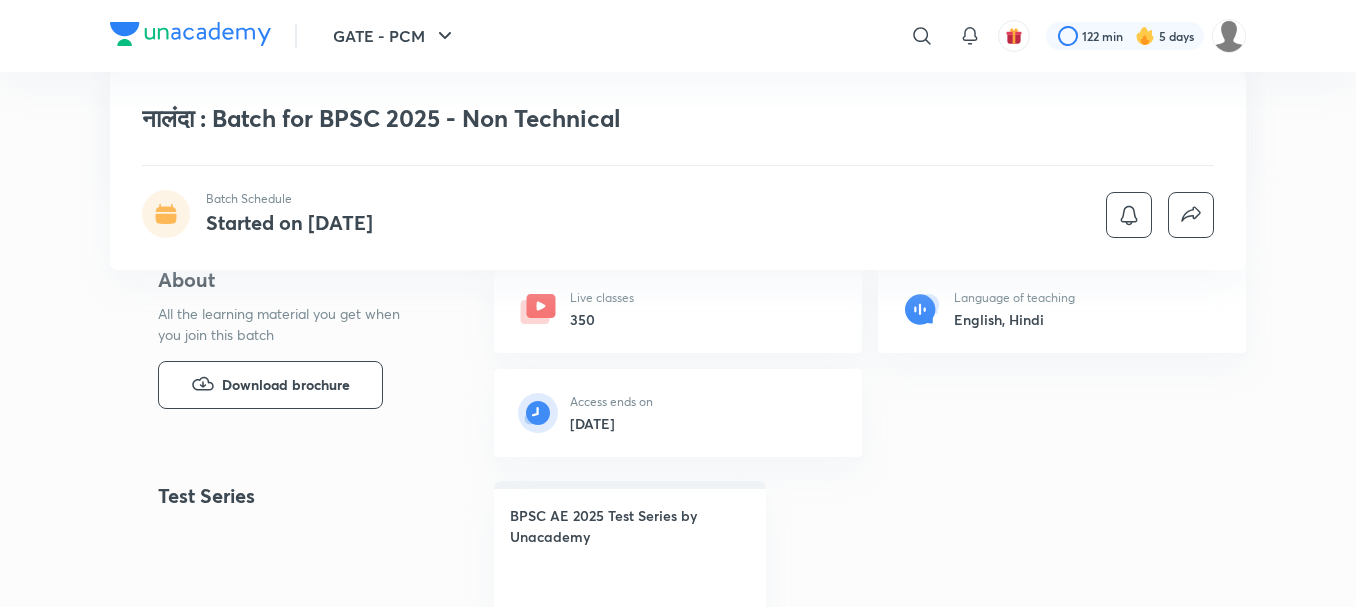 scroll, scrollTop: 349, scrollLeft: 0, axis: vertical 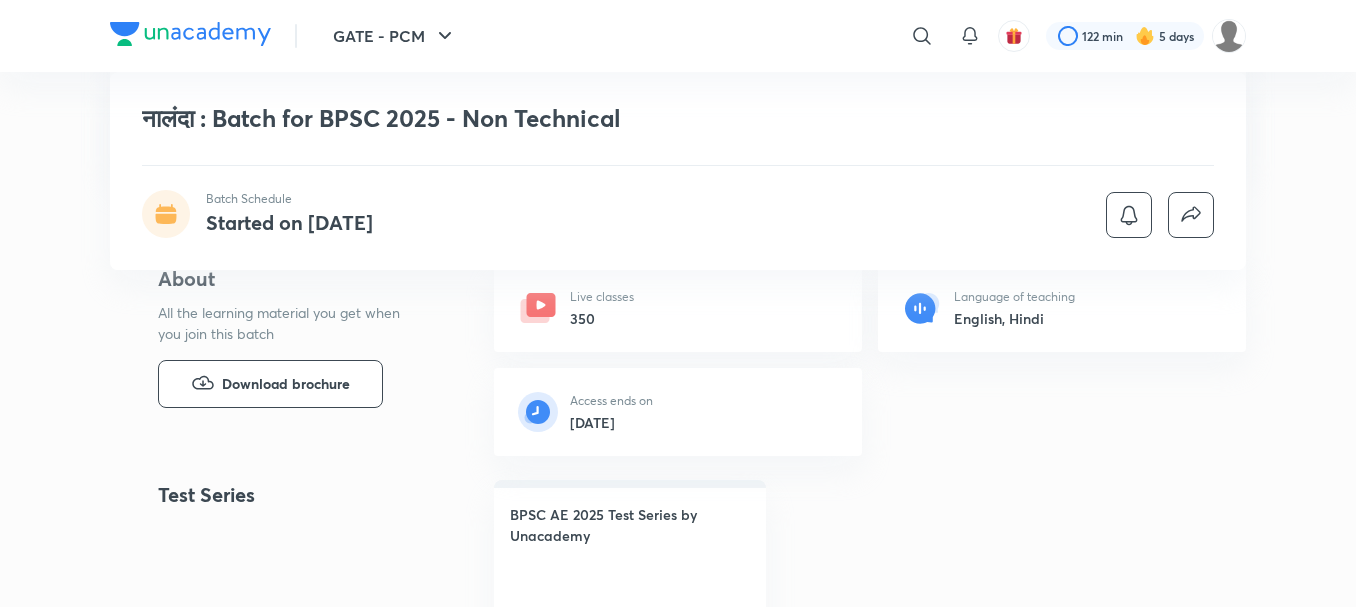 click on "Live classes 350" at bounding box center [678, 308] 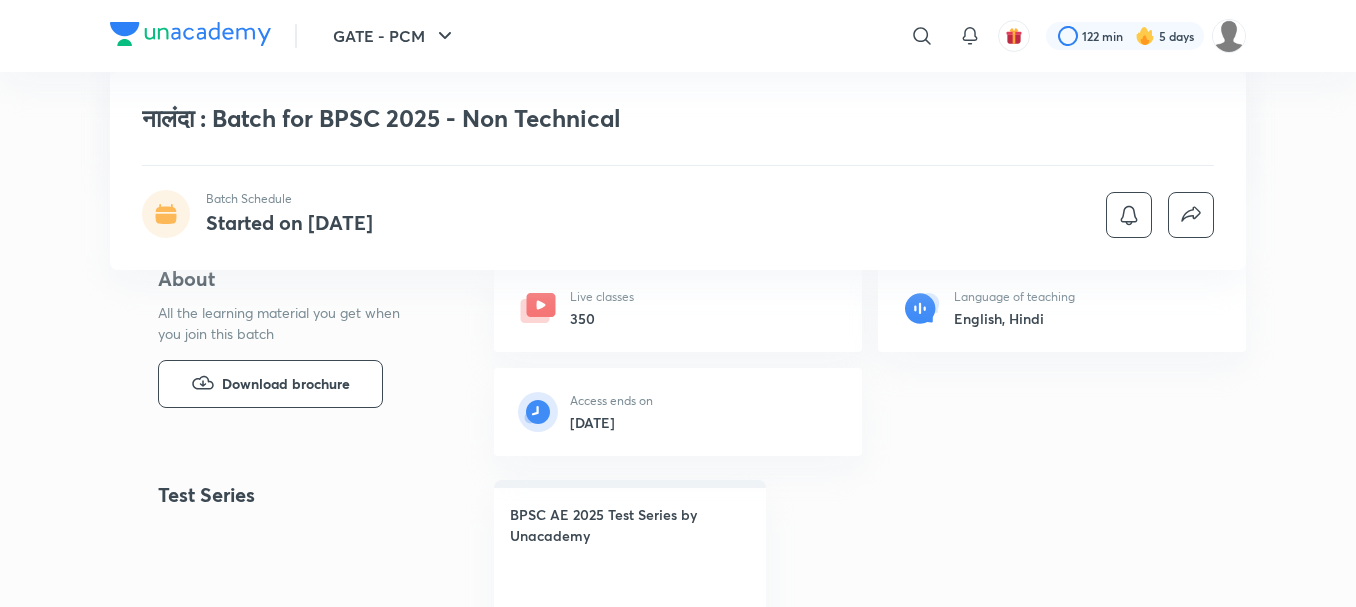click on "Live classes 350" at bounding box center (678, 308) 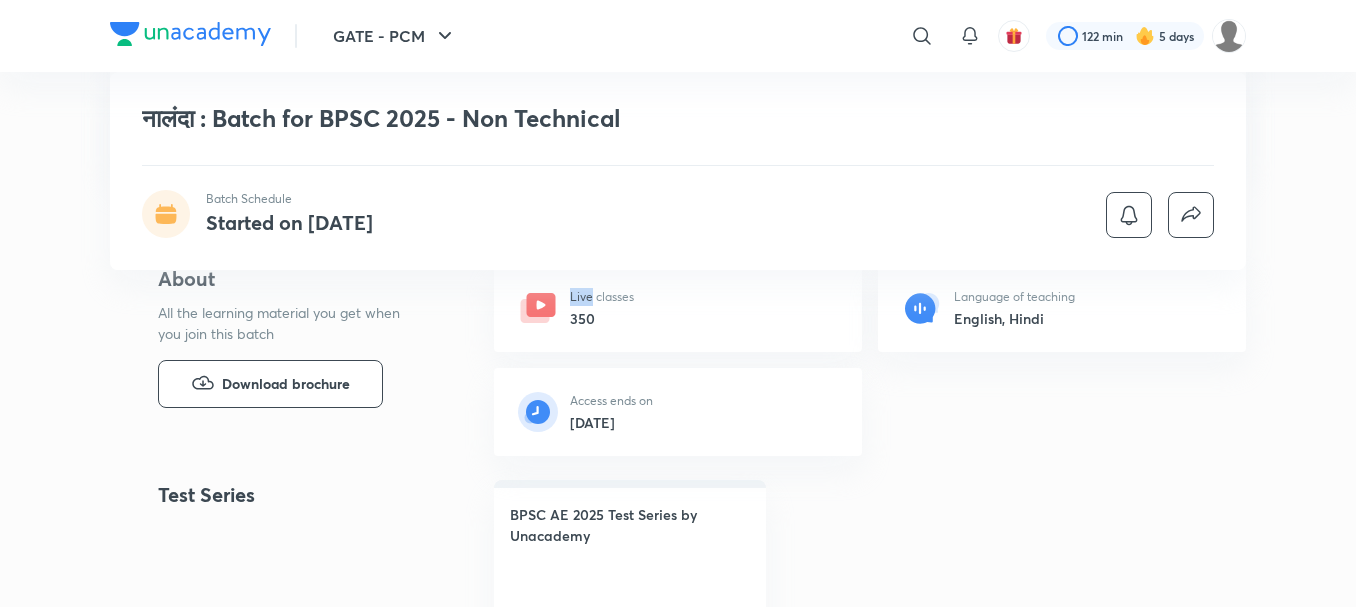 click on "Live classes 350" at bounding box center (678, 308) 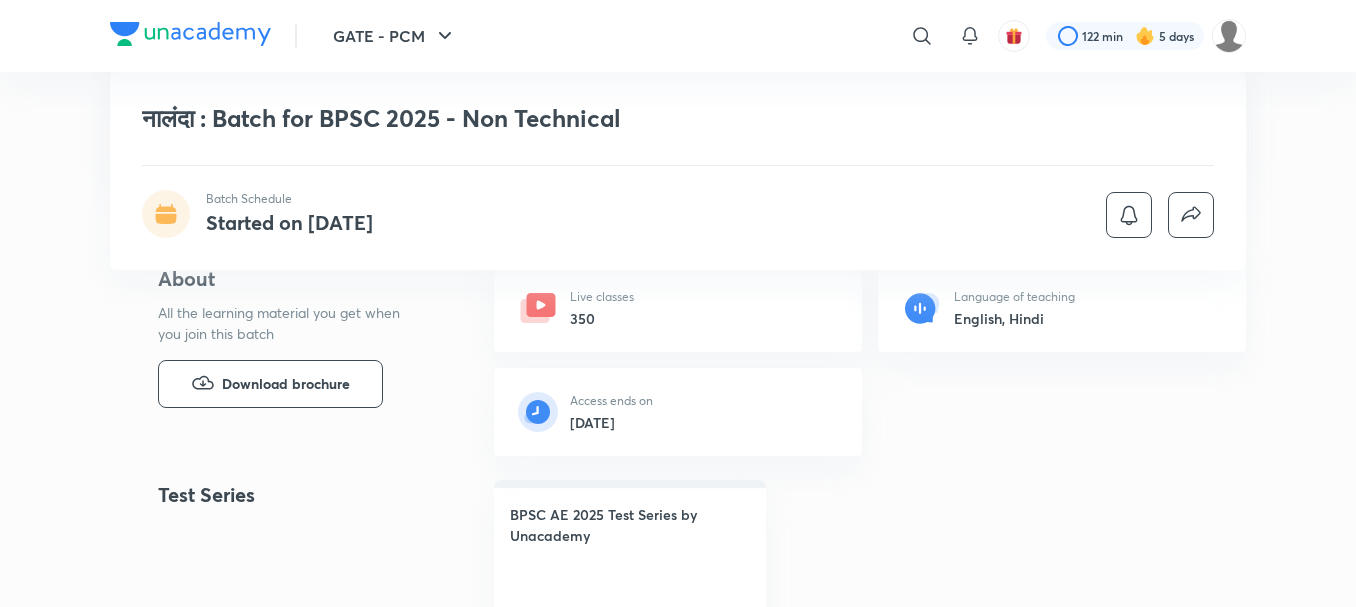 click 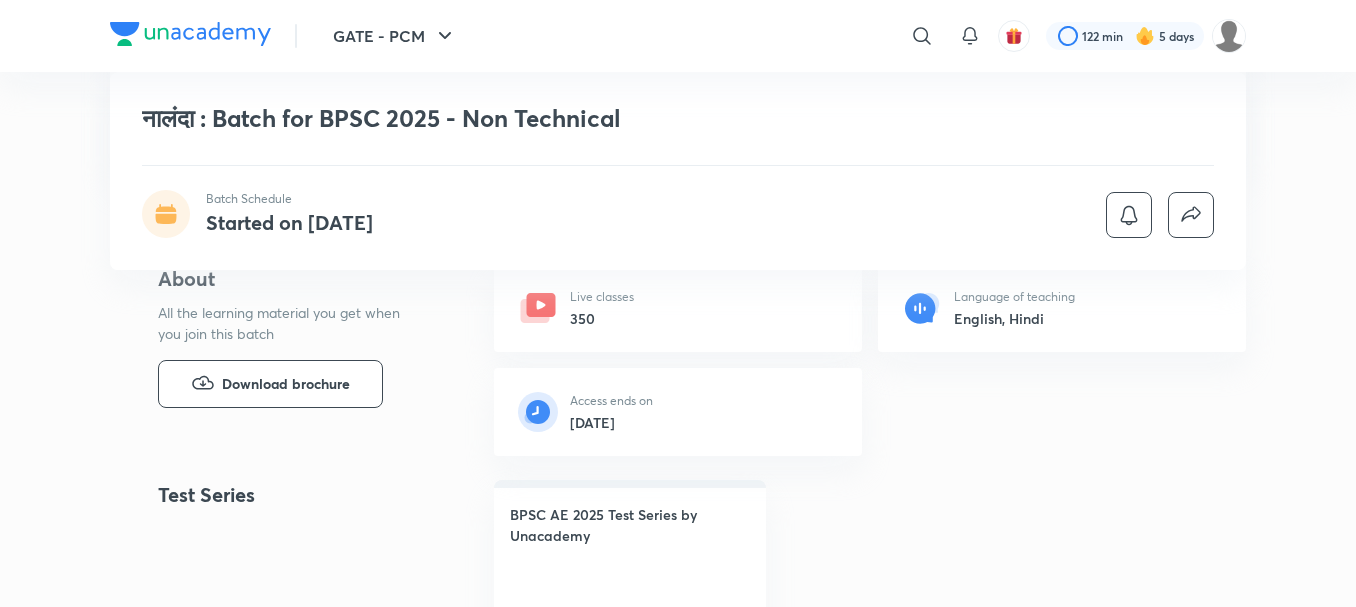 click 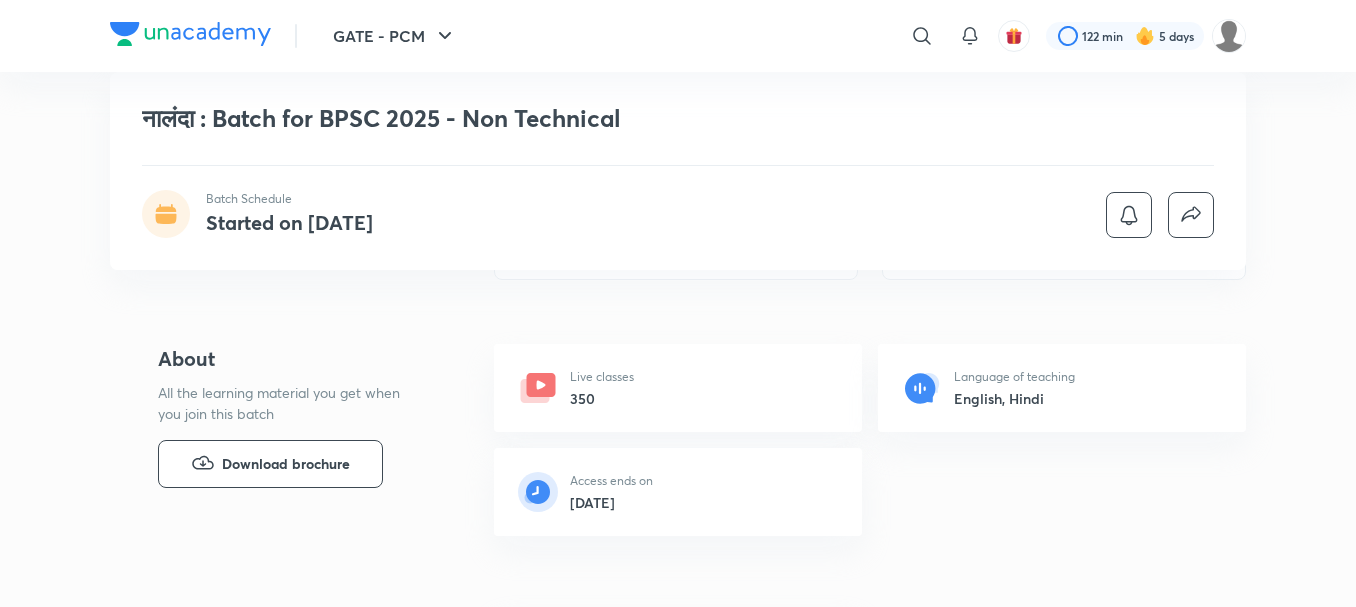 scroll, scrollTop: 1418, scrollLeft: 0, axis: vertical 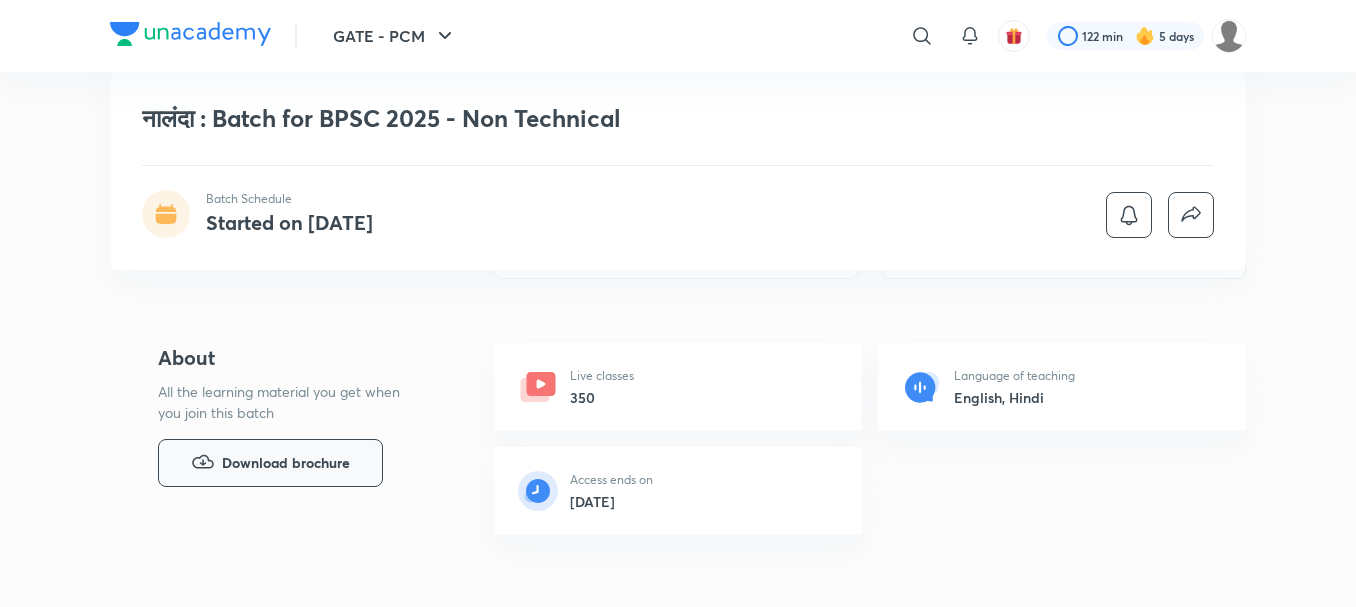 click on "Download brochure" at bounding box center [286, 463] 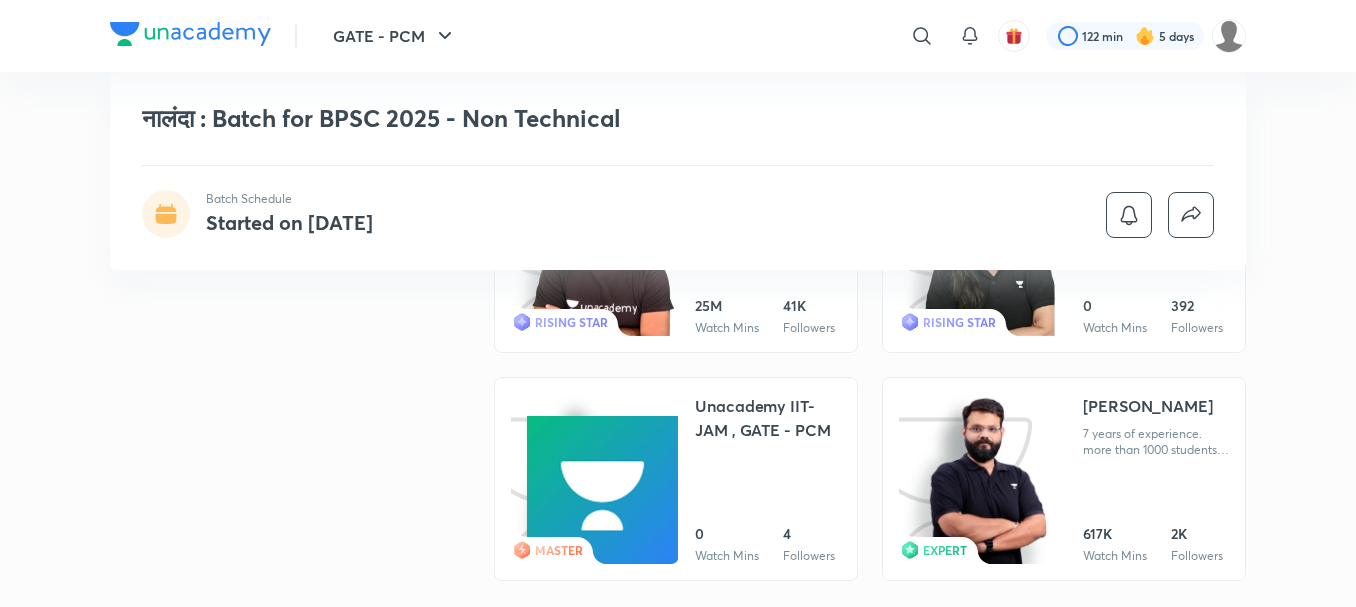 scroll, scrollTop: 1117, scrollLeft: 0, axis: vertical 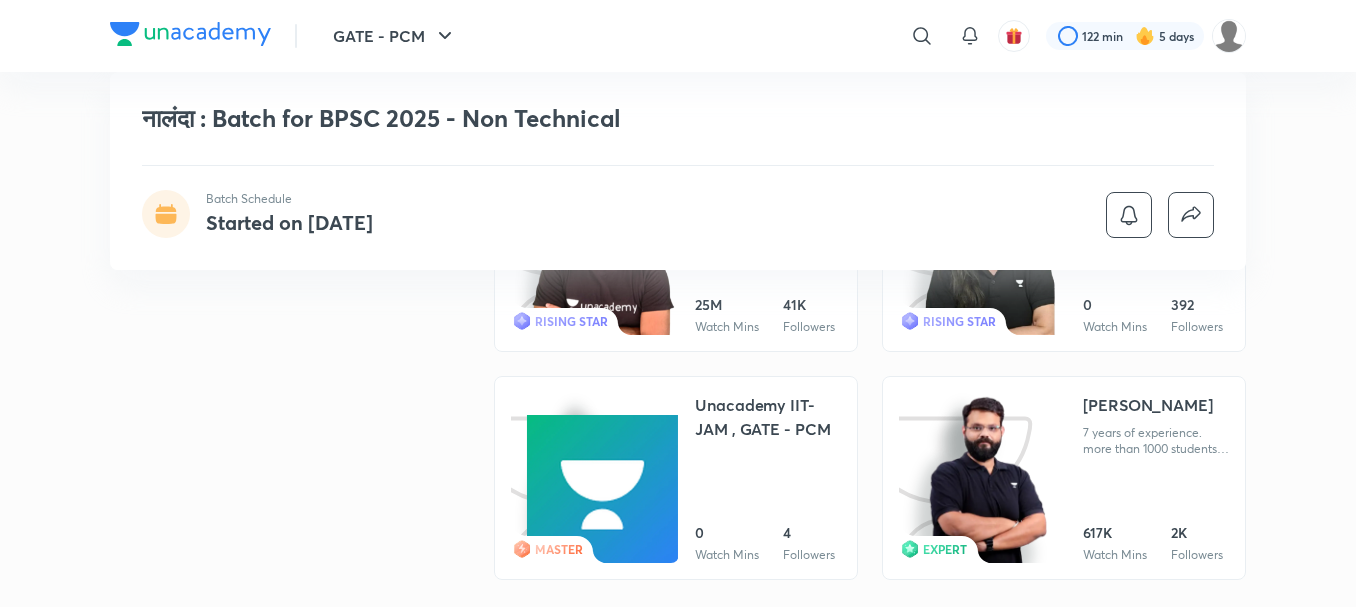click at bounding box center (989, 479) 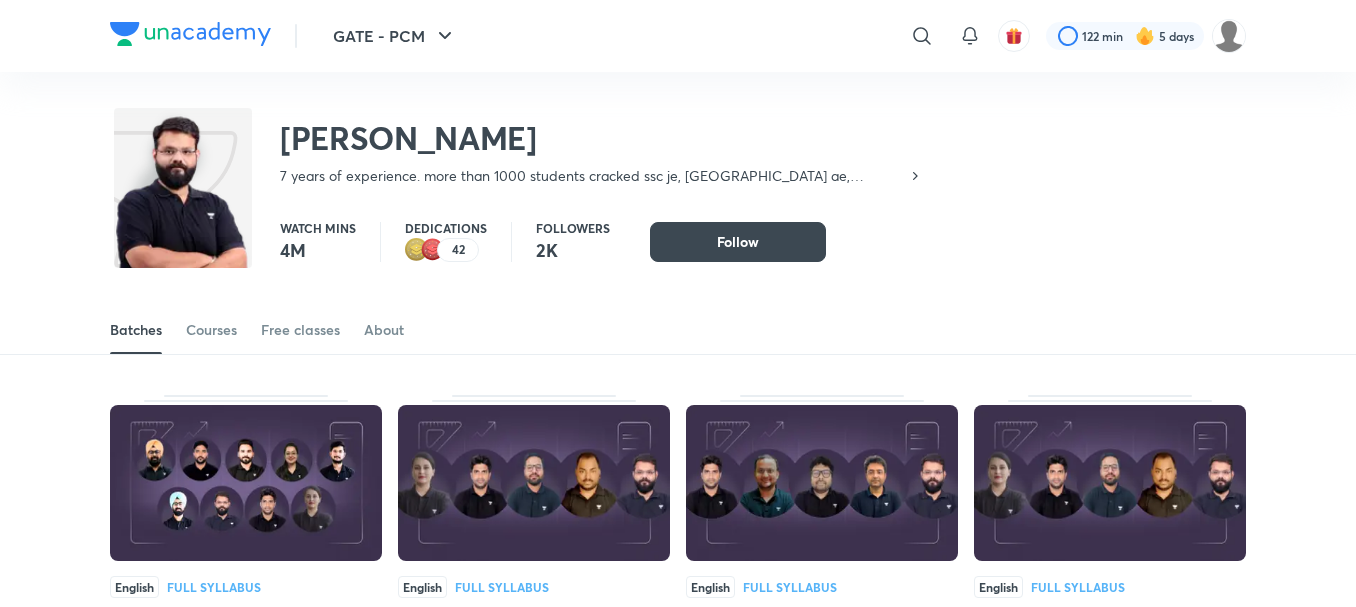 scroll, scrollTop: 0, scrollLeft: 0, axis: both 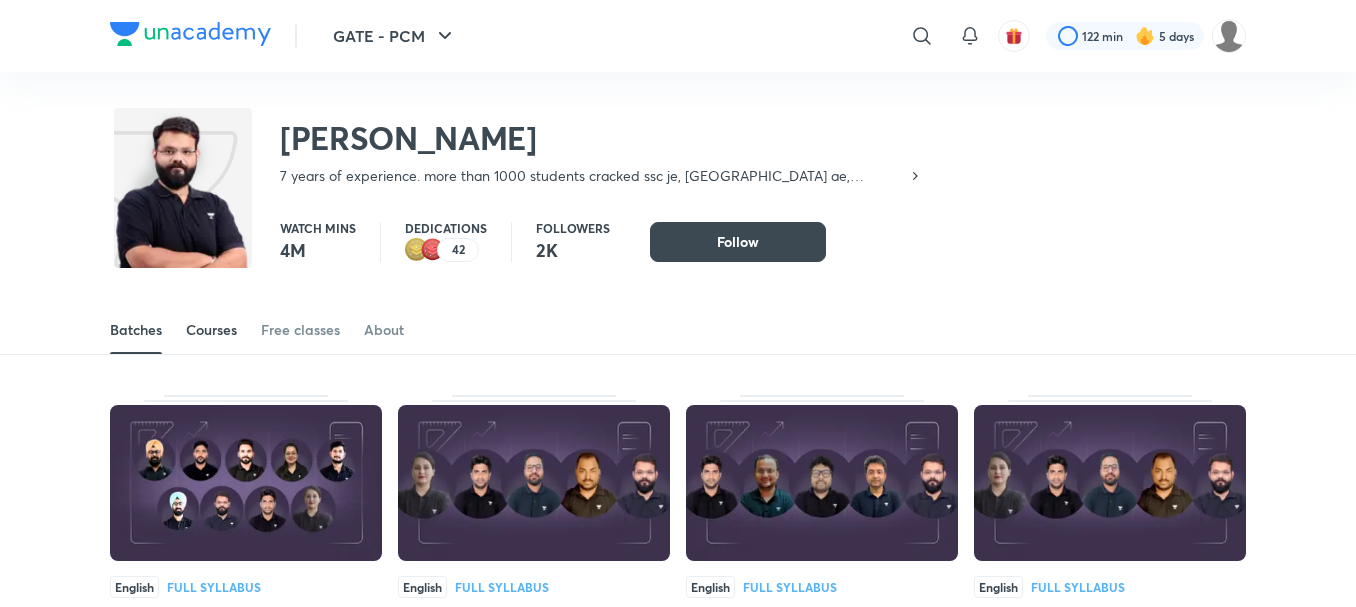 click on "Courses" at bounding box center [211, 330] 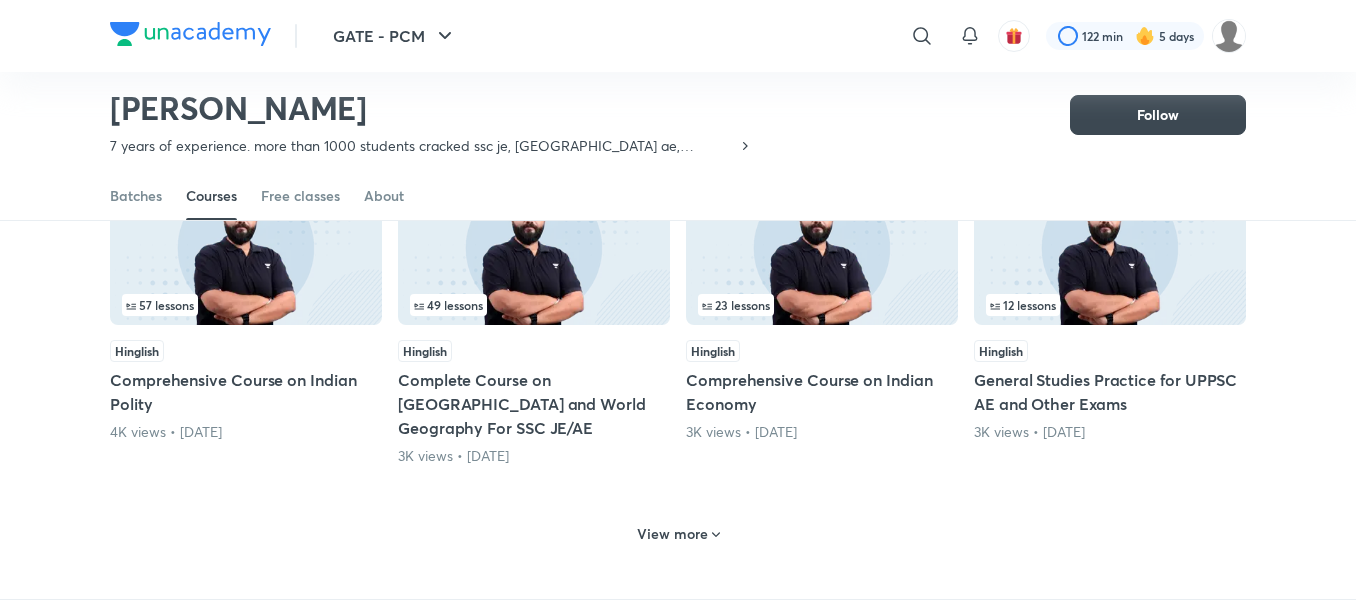 scroll, scrollTop: 874, scrollLeft: 0, axis: vertical 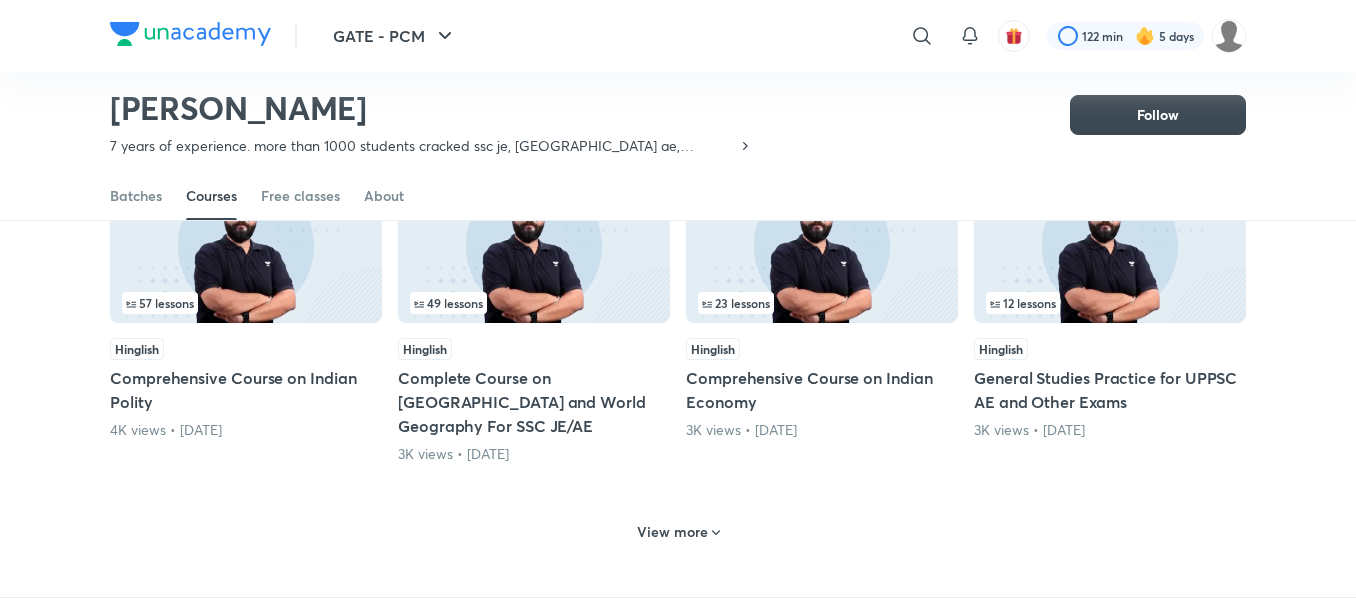 click on "View more" at bounding box center (672, 532) 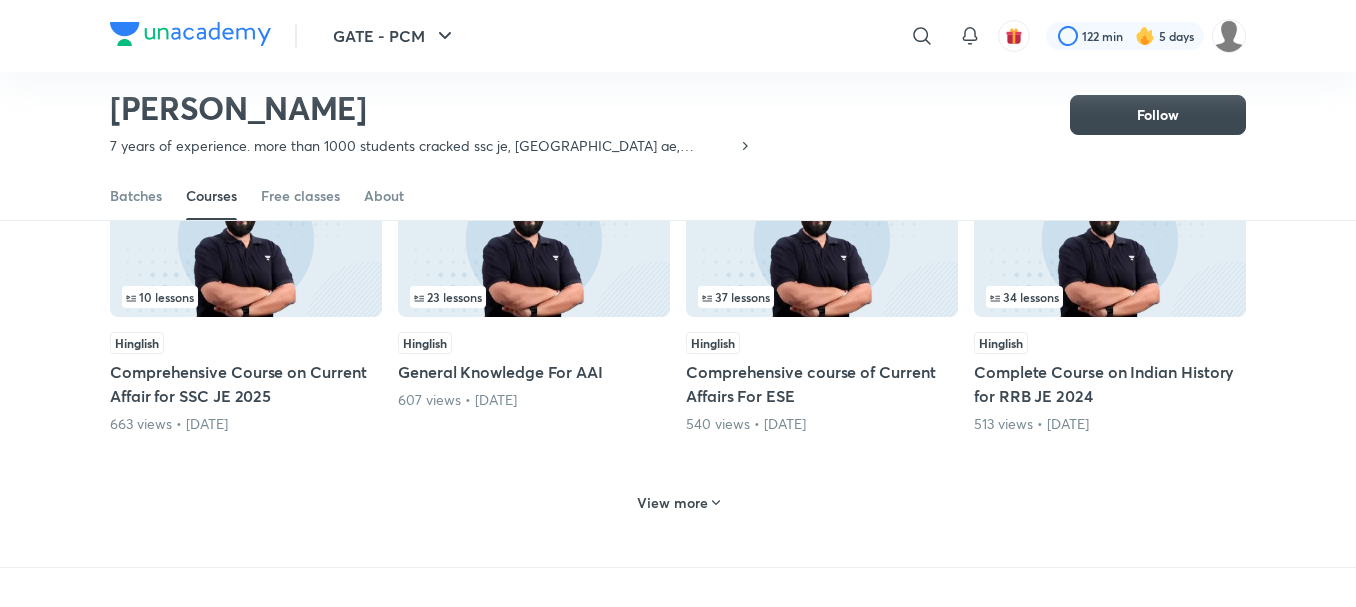 scroll, scrollTop: 1884, scrollLeft: 0, axis: vertical 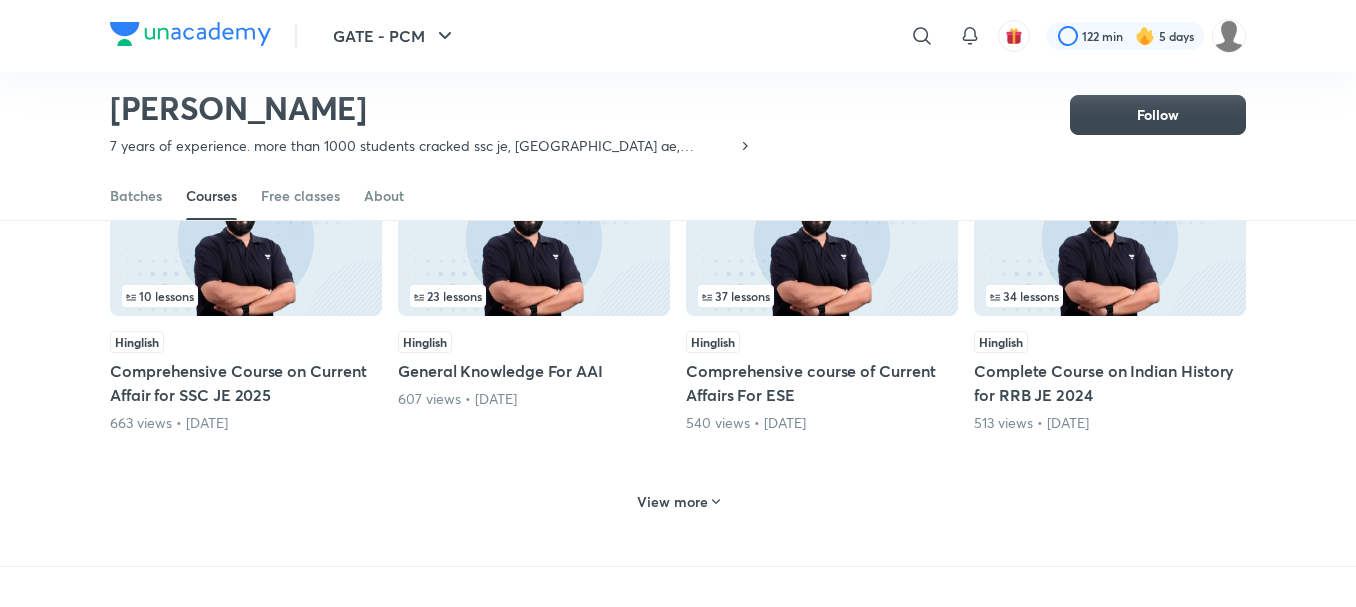 click on "View more" at bounding box center (672, 502) 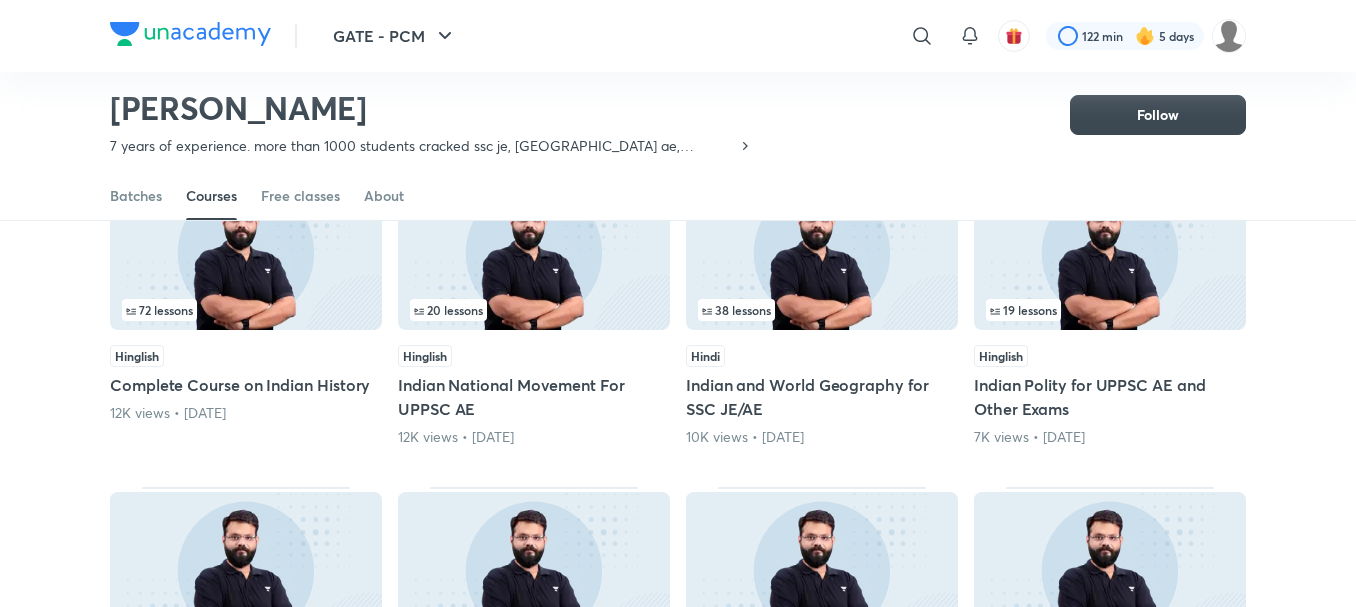 scroll, scrollTop: 0, scrollLeft: 0, axis: both 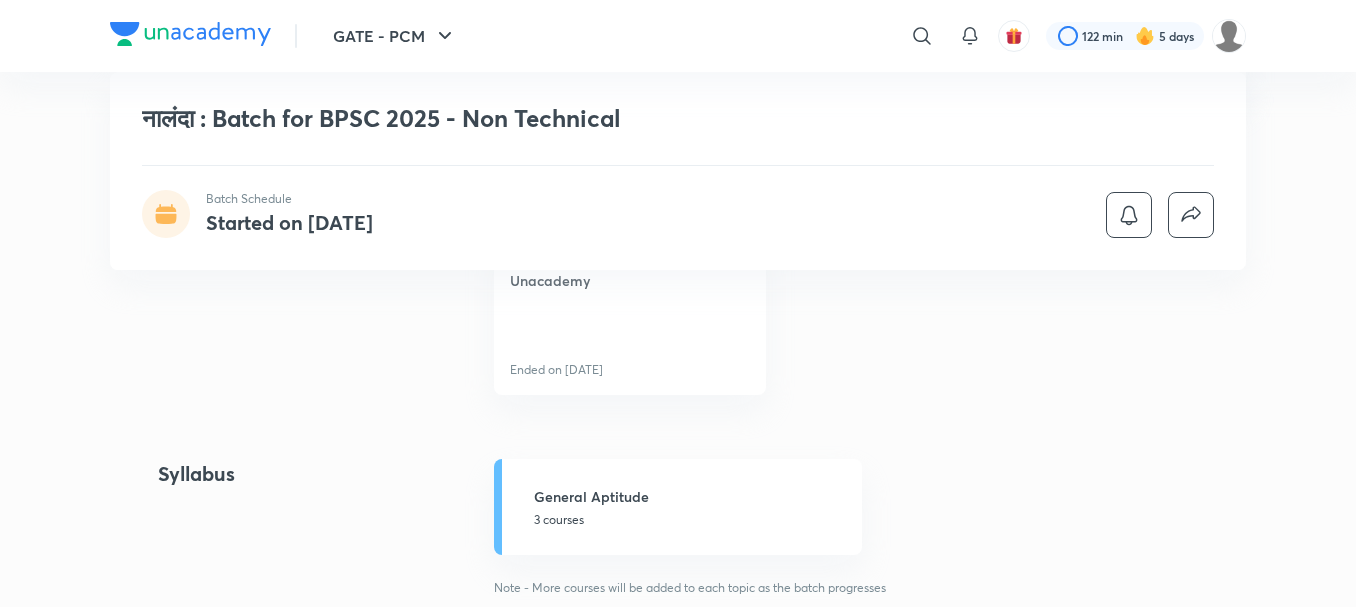 click on "नालंदा : Batch for BPSC 2025 - Non Technical Batch Schedule Started on Apr 1" at bounding box center [678, 171] 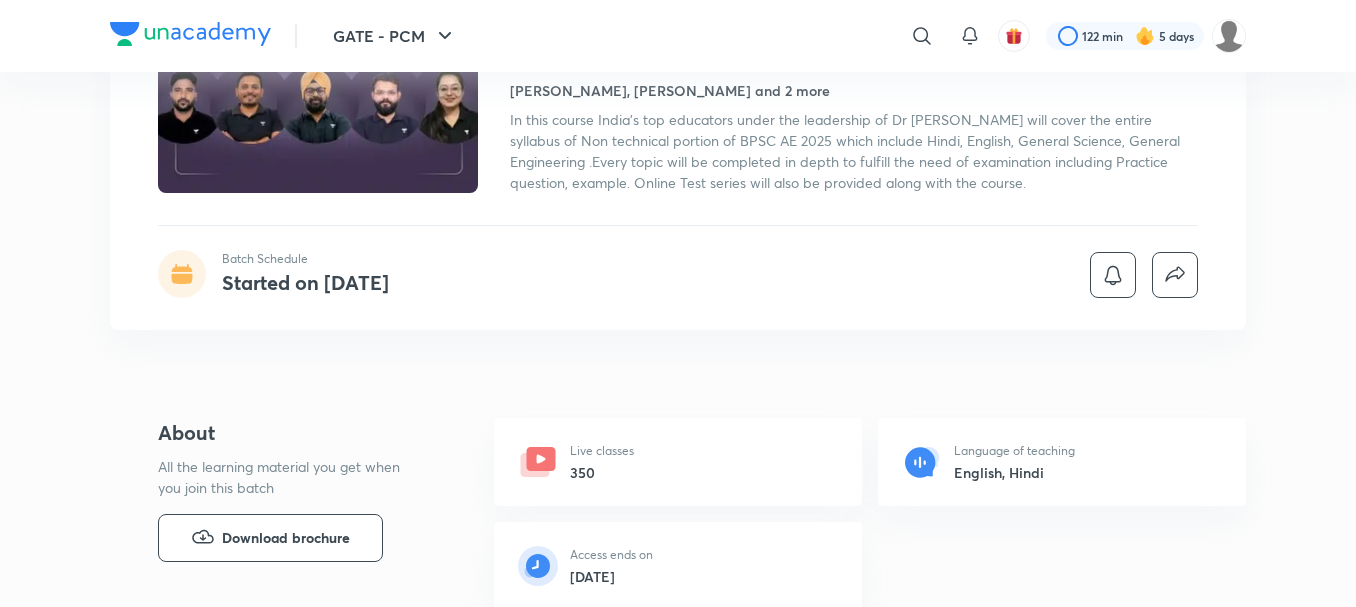 scroll, scrollTop: 194, scrollLeft: 0, axis: vertical 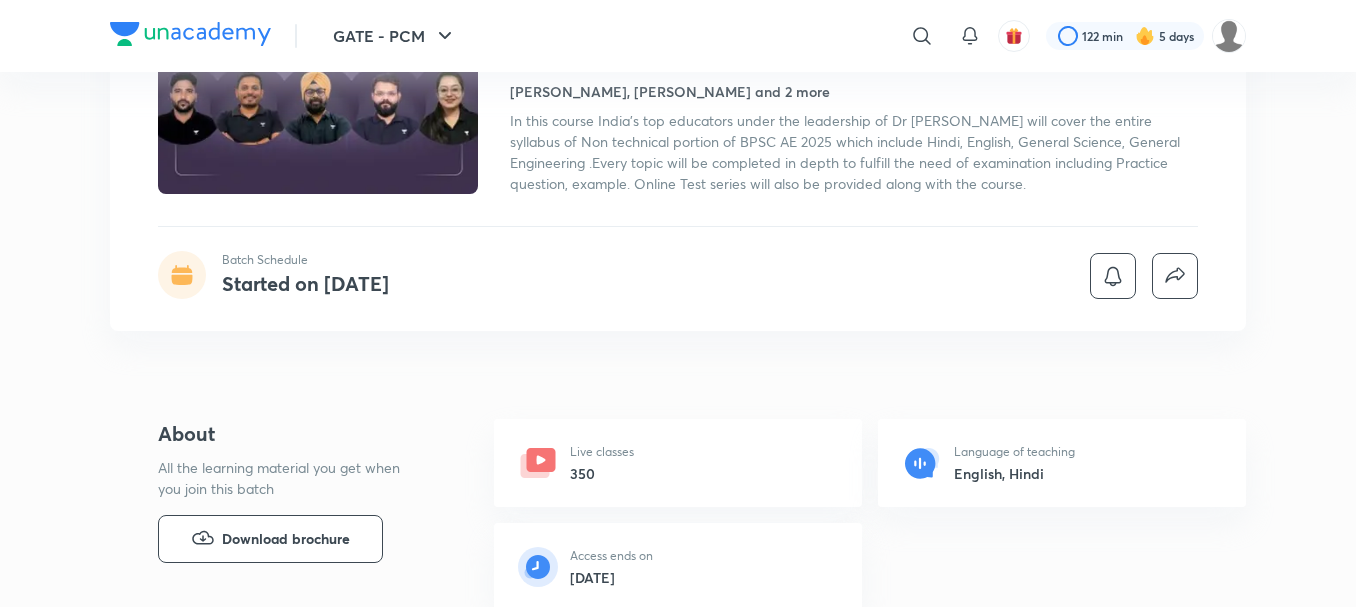 click on "Live classes" at bounding box center [602, 452] 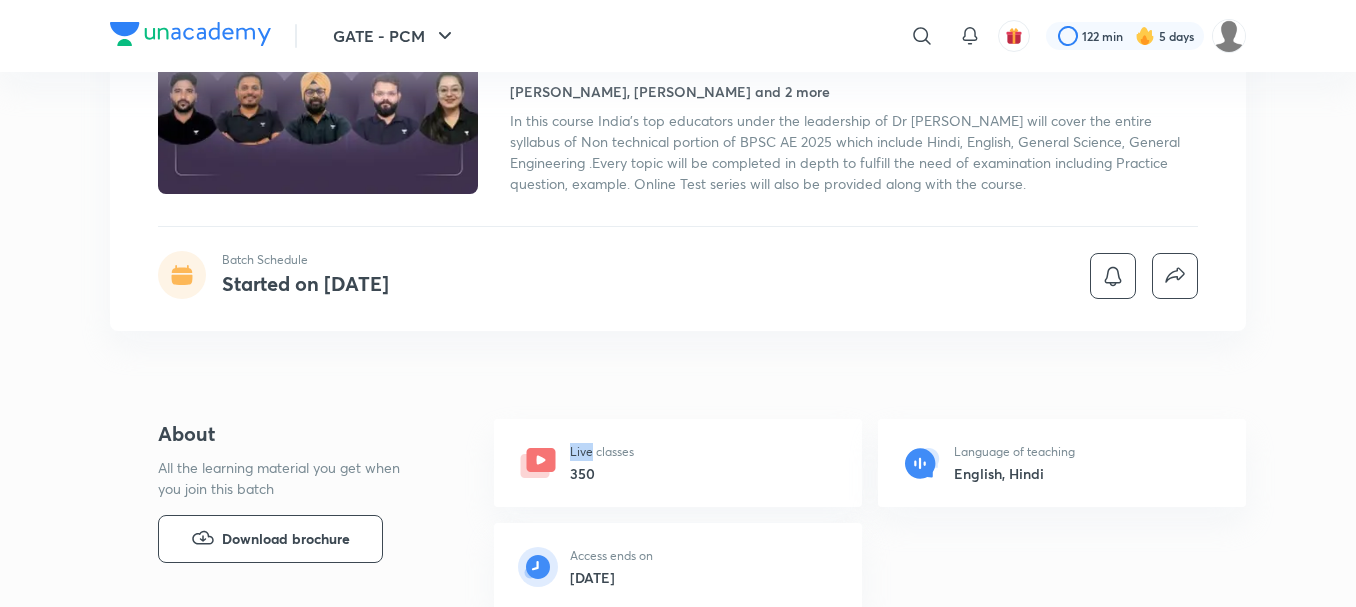 click on "Live classes 350" at bounding box center (678, 463) 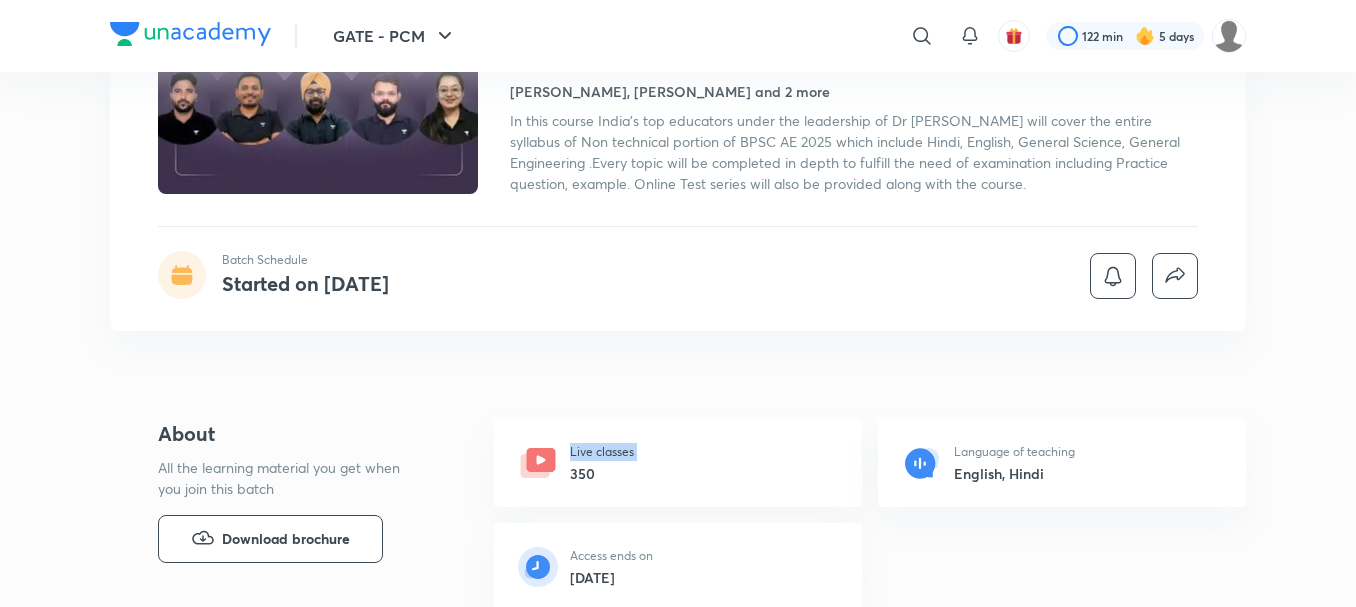 click on "Live classes 350" at bounding box center (678, 463) 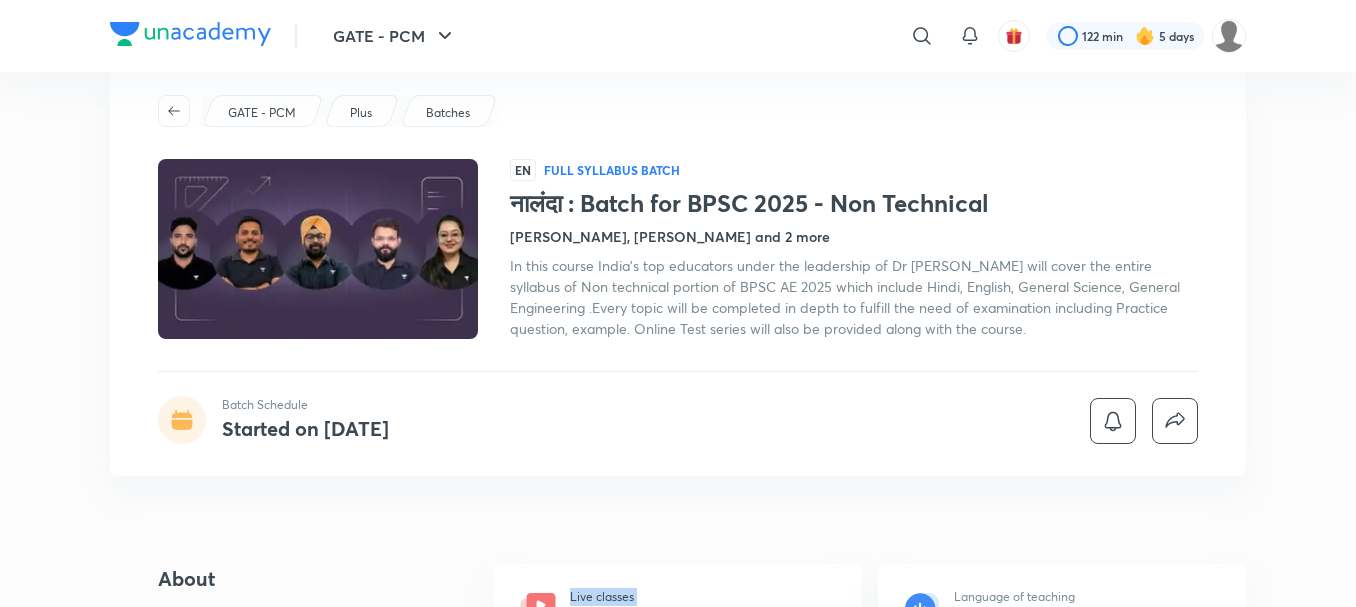 scroll, scrollTop: 0, scrollLeft: 0, axis: both 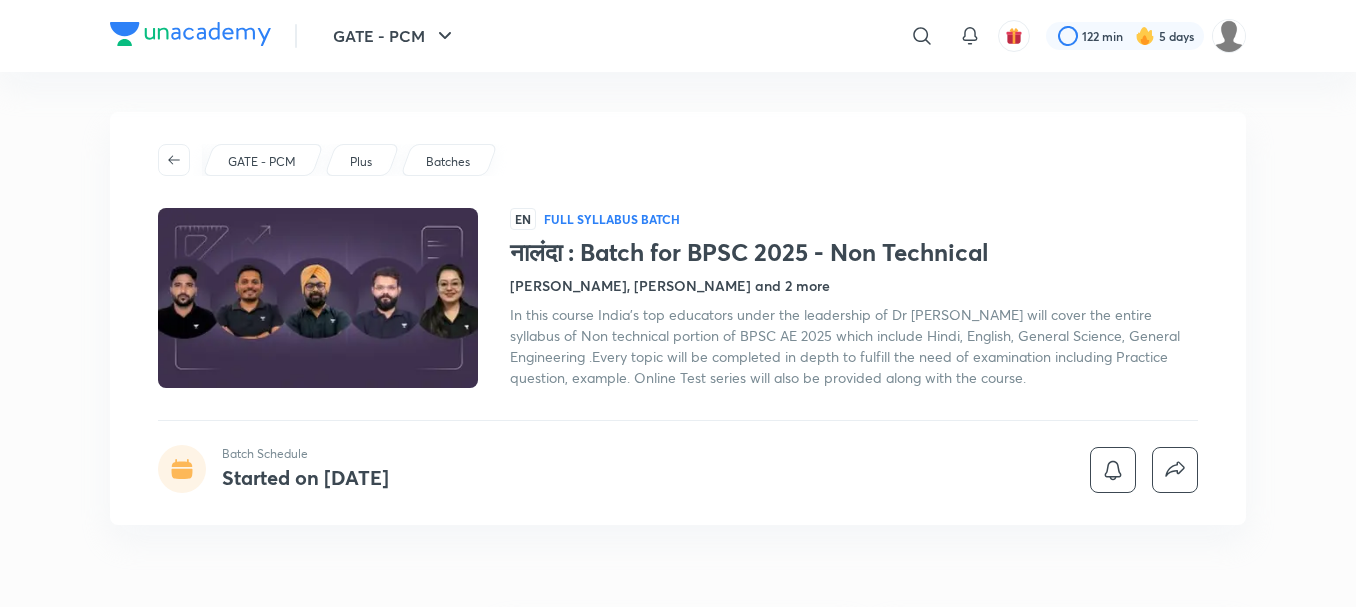 click at bounding box center (318, 298) 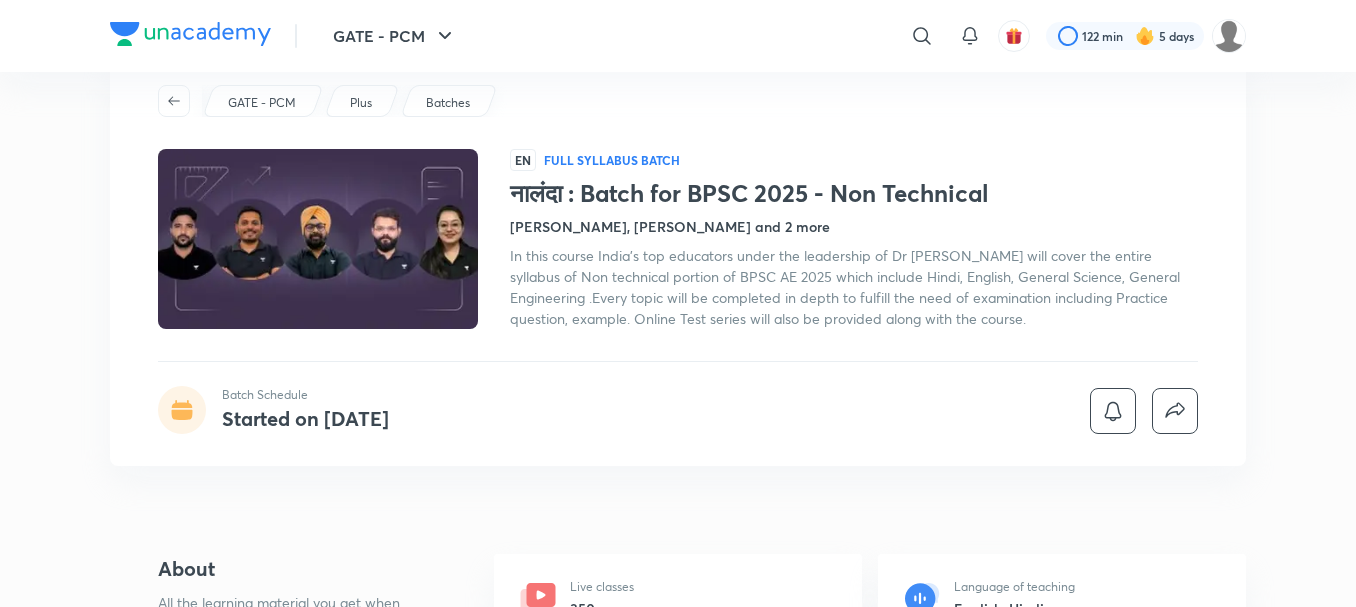 scroll, scrollTop: 64, scrollLeft: 0, axis: vertical 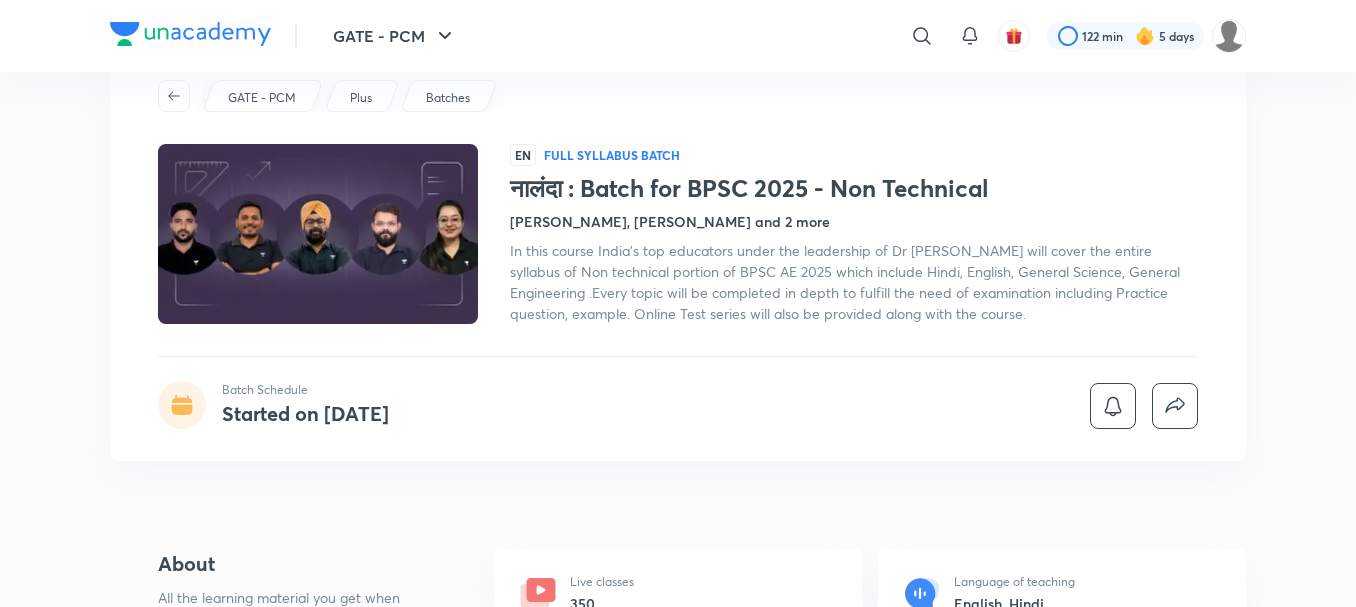 click at bounding box center (318, 234) 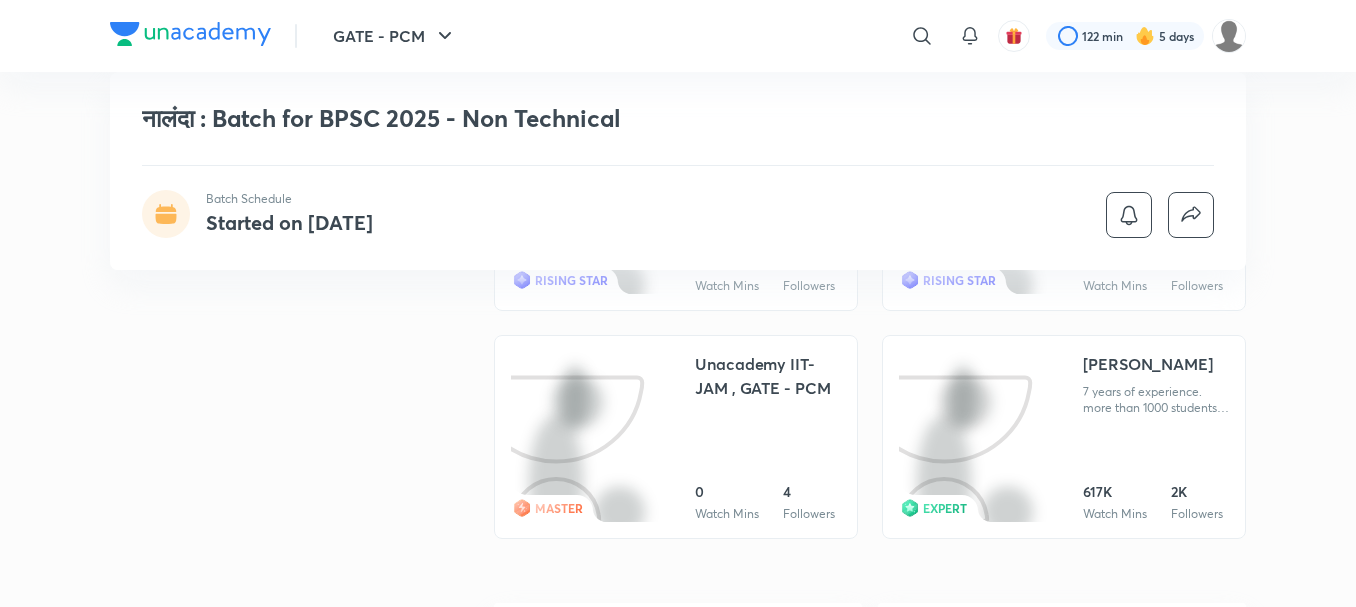 scroll, scrollTop: 1159, scrollLeft: 0, axis: vertical 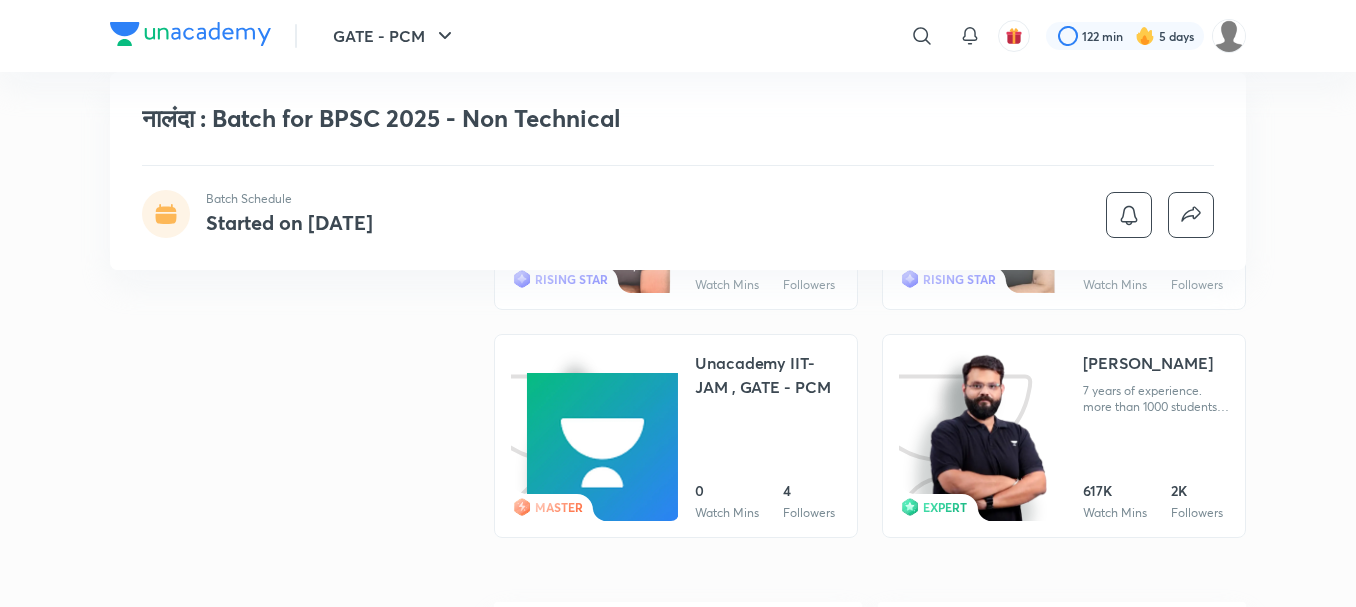 click at bounding box center [989, 437] 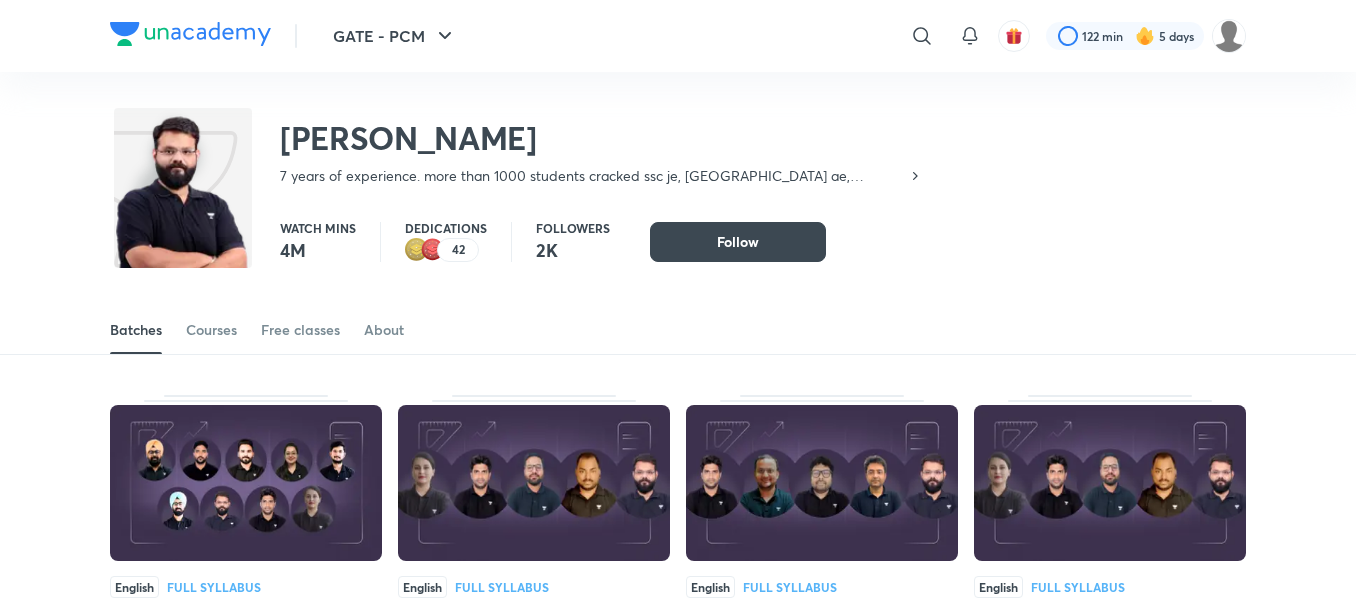 scroll, scrollTop: 0, scrollLeft: 0, axis: both 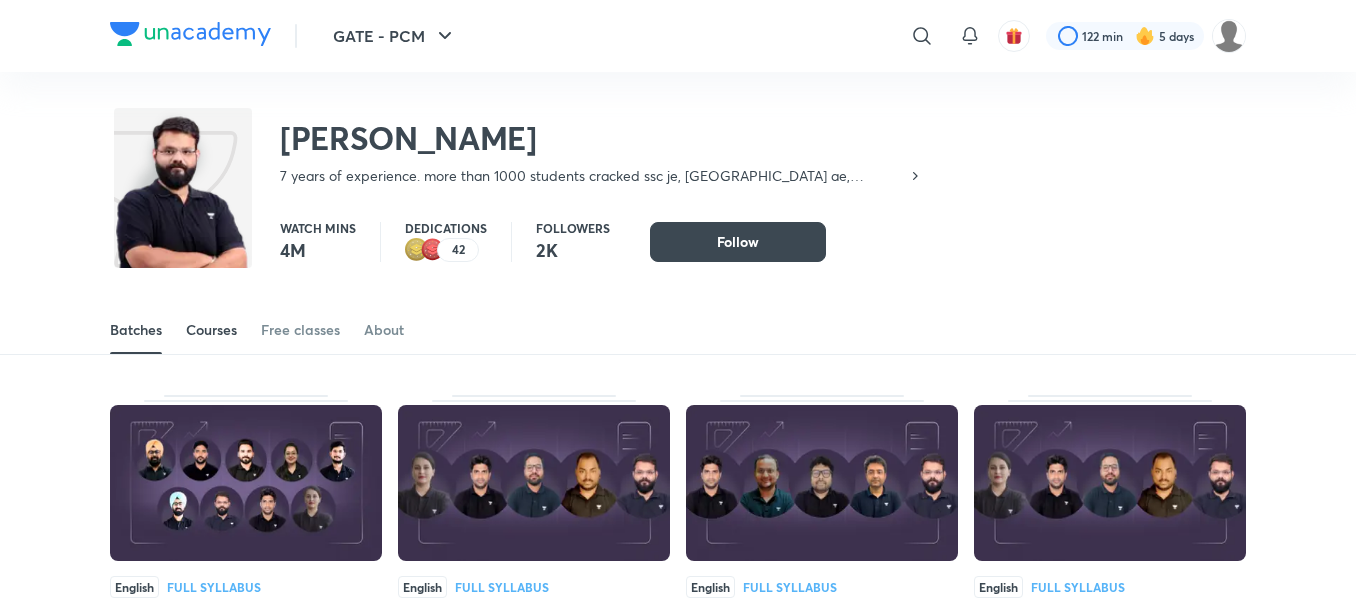 click on "Courses" at bounding box center [211, 330] 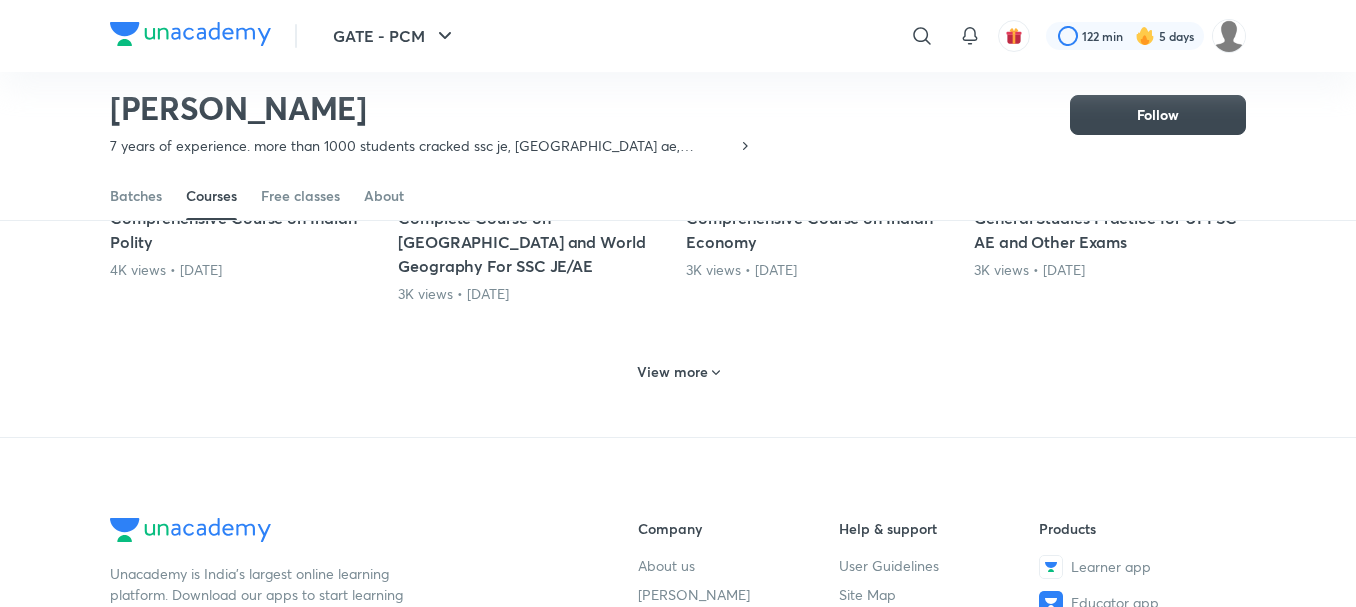 scroll, scrollTop: 1033, scrollLeft: 0, axis: vertical 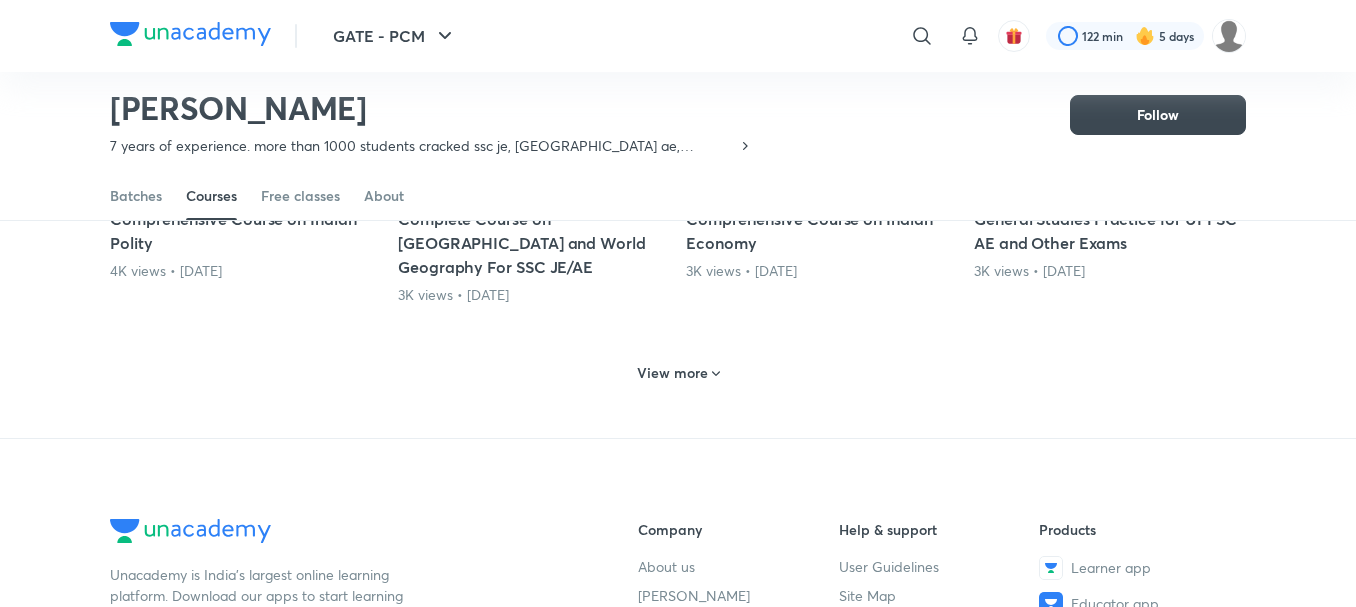 click on "View more" at bounding box center (672, 373) 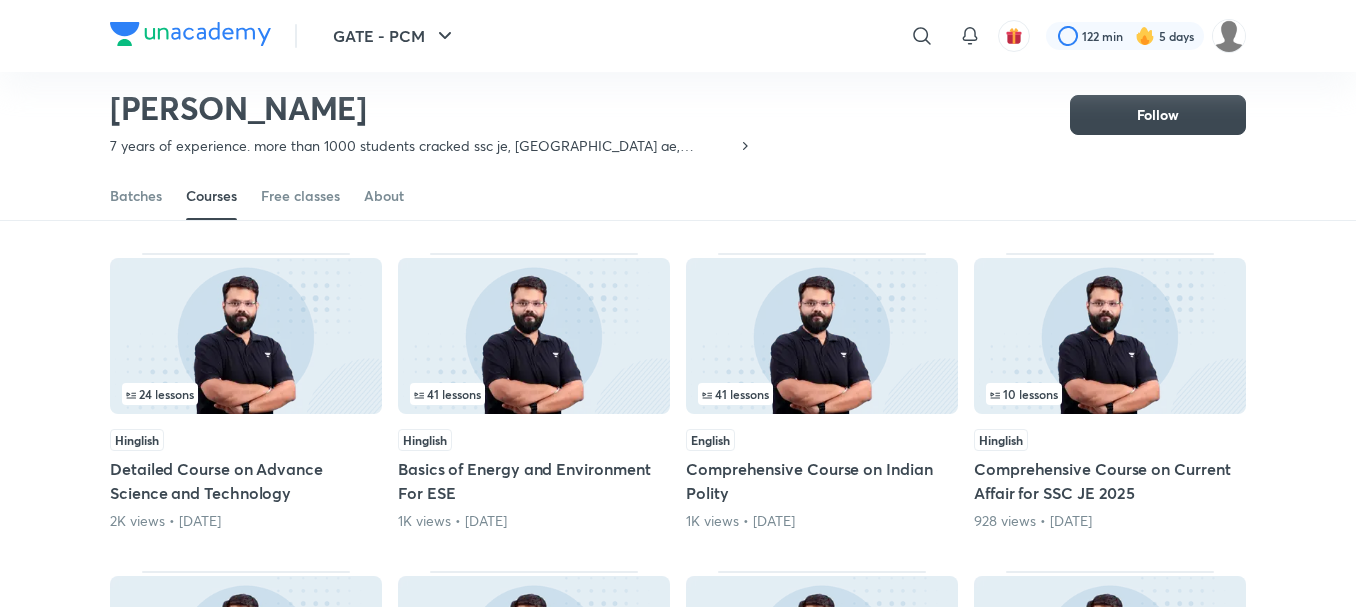 scroll, scrollTop: 1469, scrollLeft: 0, axis: vertical 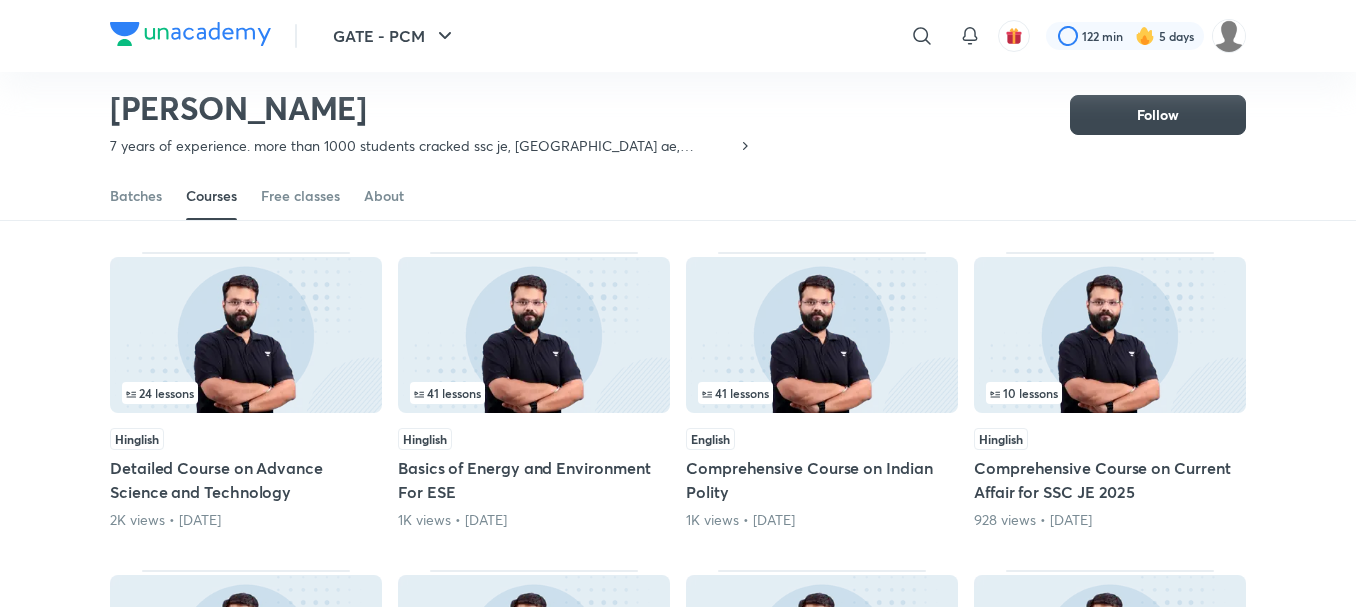 click on "24   lessons" at bounding box center [160, 393] 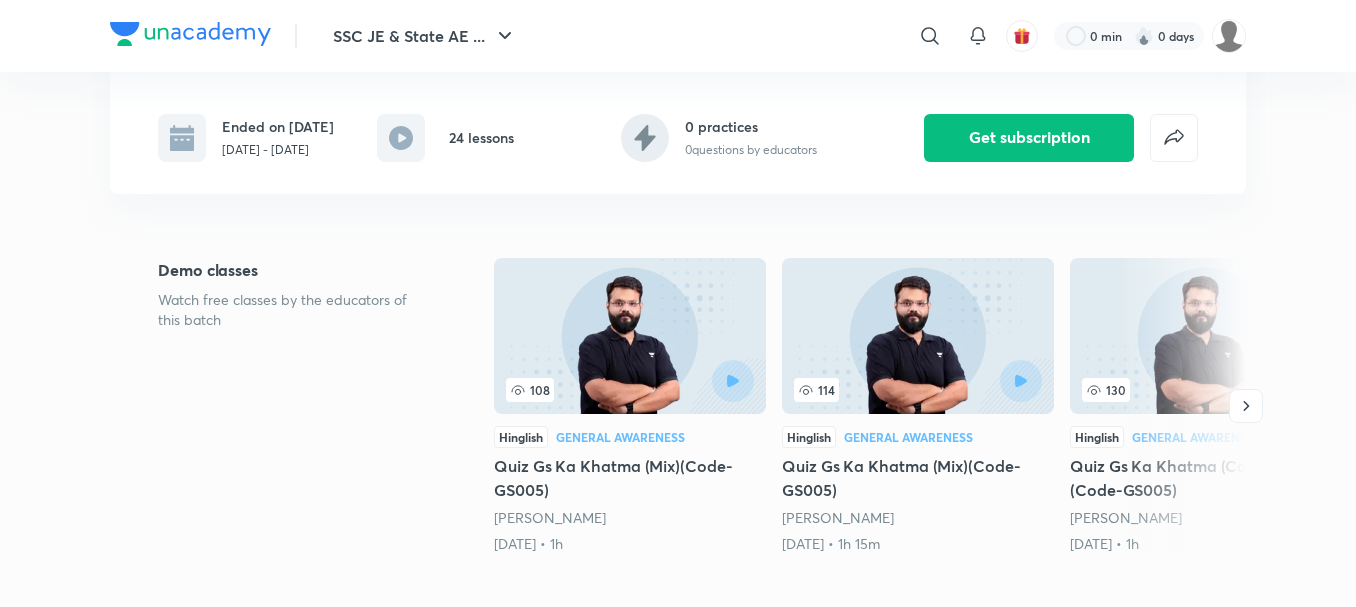 scroll, scrollTop: 396, scrollLeft: 0, axis: vertical 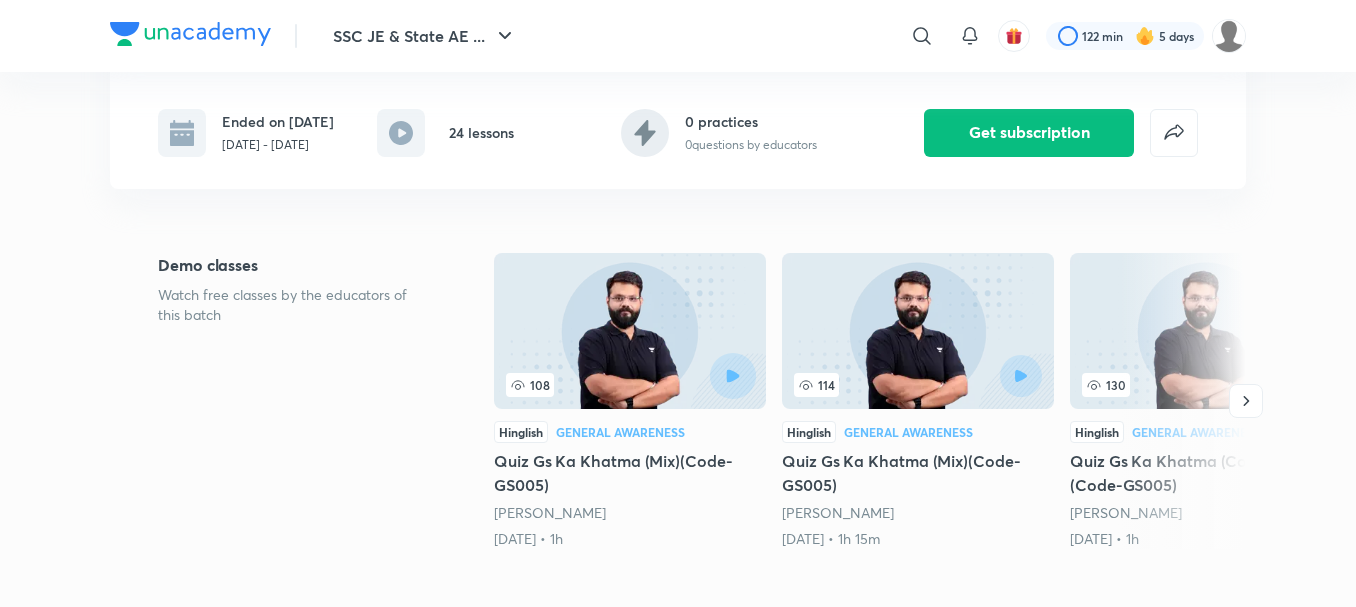 click at bounding box center (733, 375) 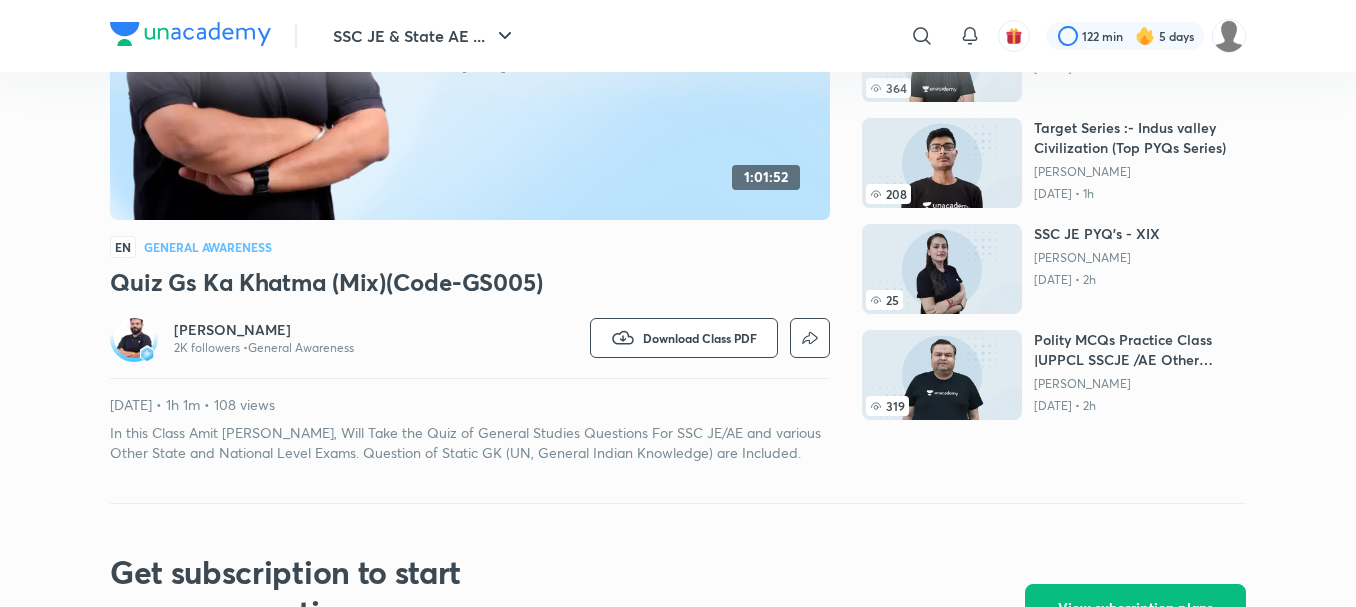 scroll, scrollTop: 0, scrollLeft: 0, axis: both 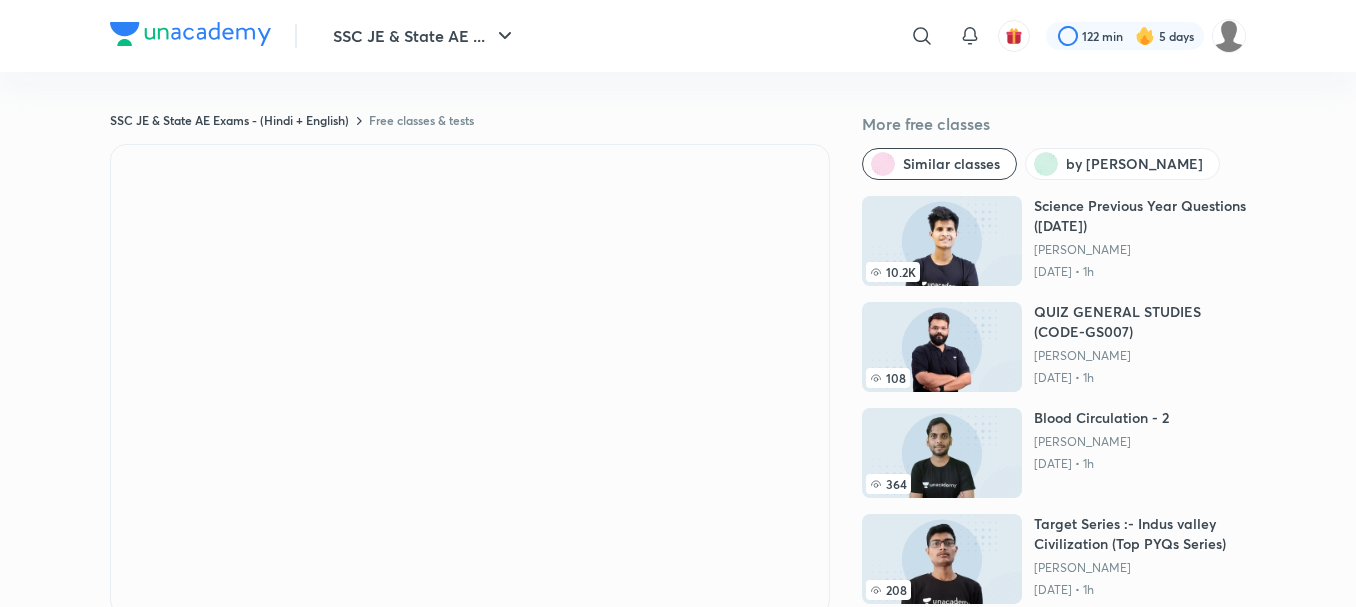click at bounding box center (942, 241) 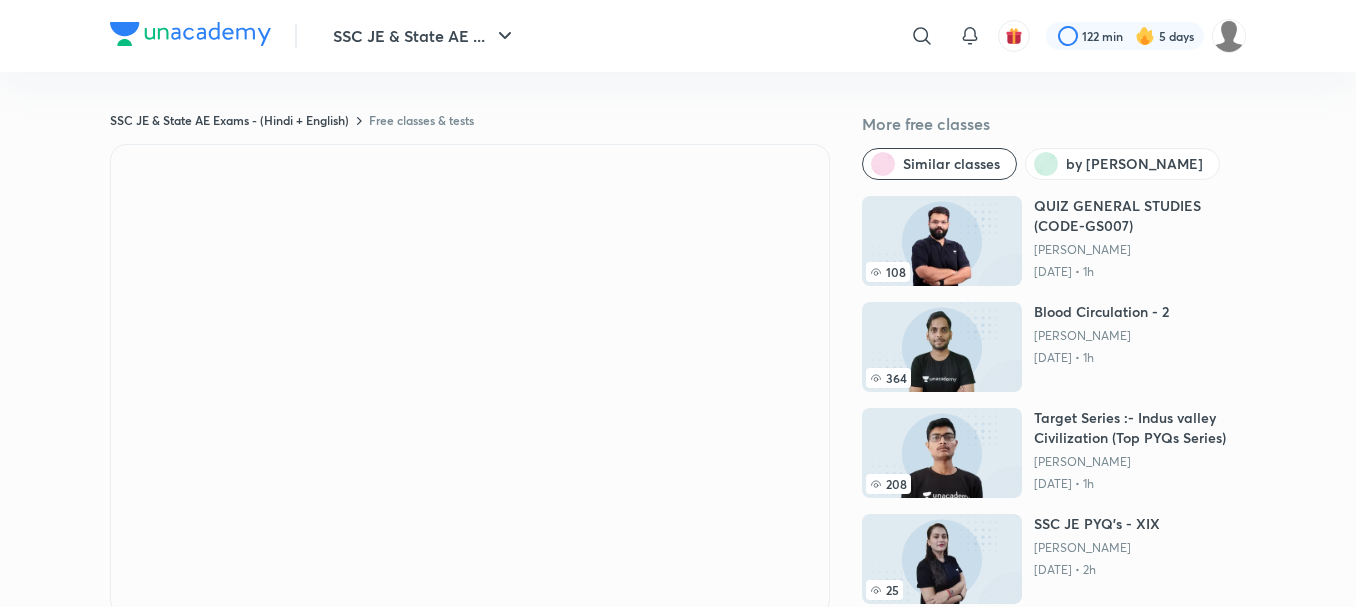 click on "QUIZ GENERAL STUDIES (CODE-GS007)" at bounding box center [1140, 216] 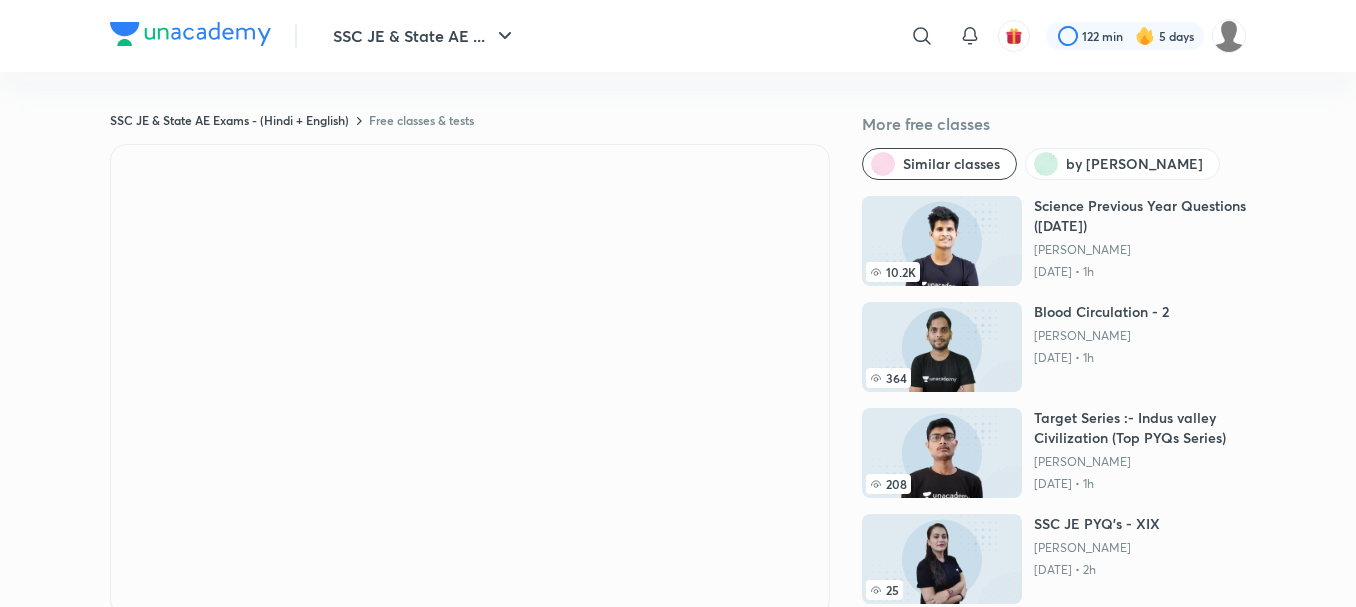 click at bounding box center (942, 241) 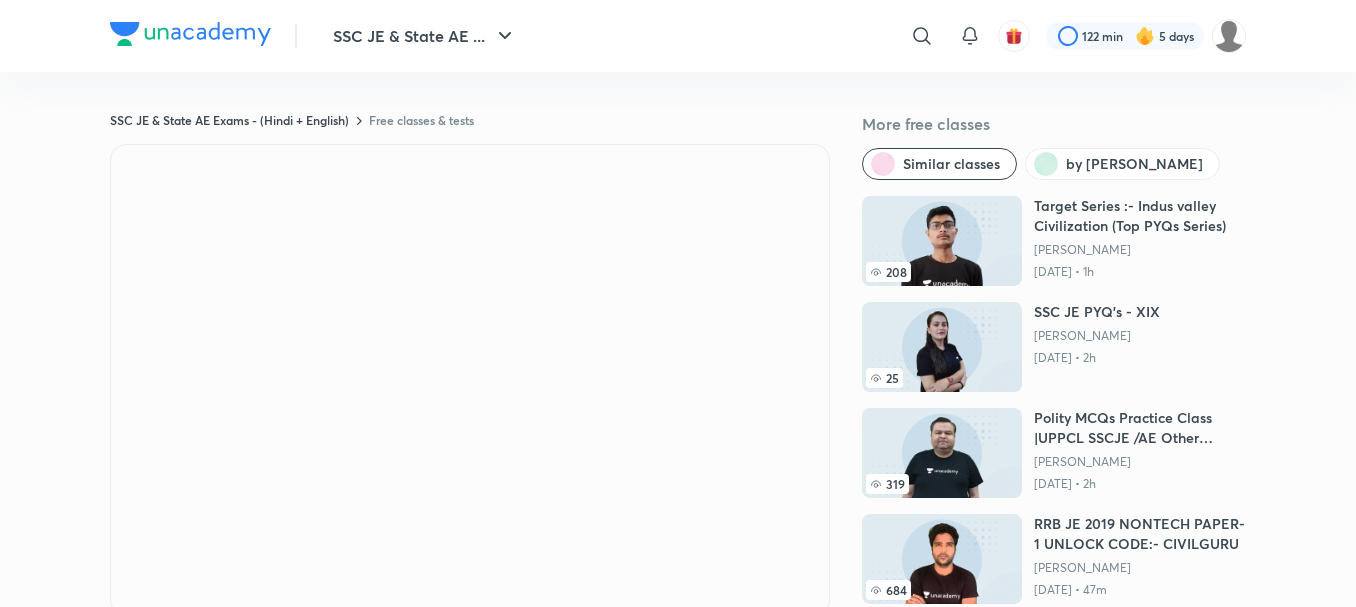scroll, scrollTop: 227, scrollLeft: 0, axis: vertical 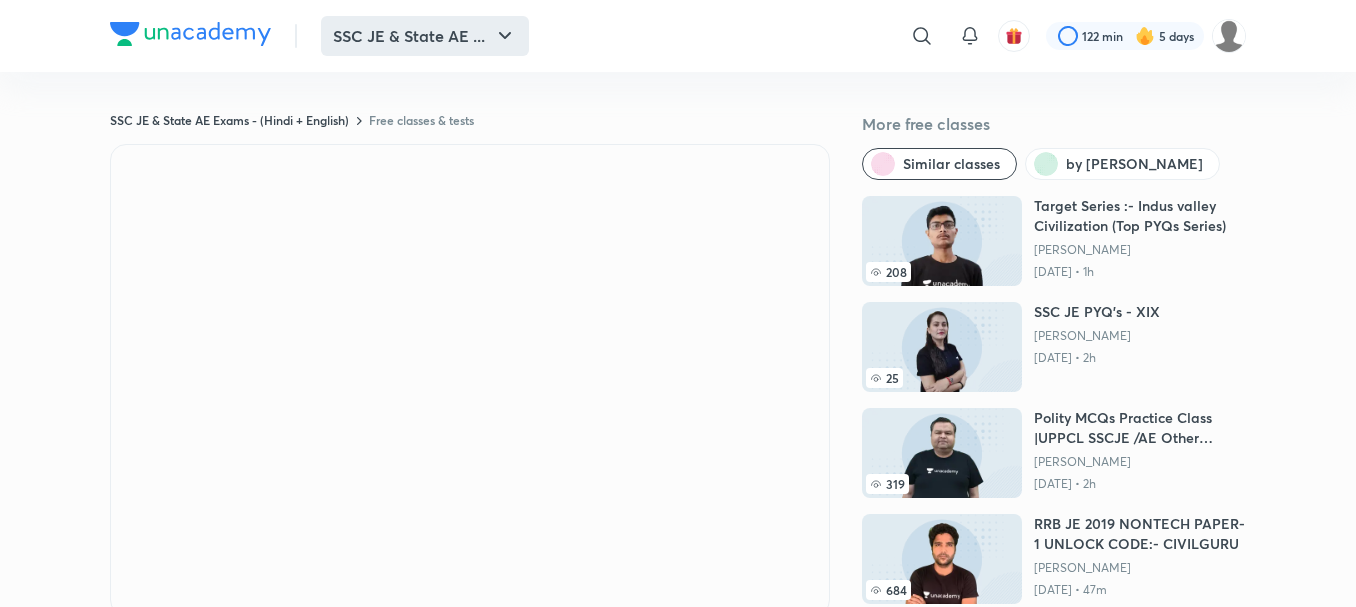 click on "SSC JE & State AE  ..." at bounding box center (425, 36) 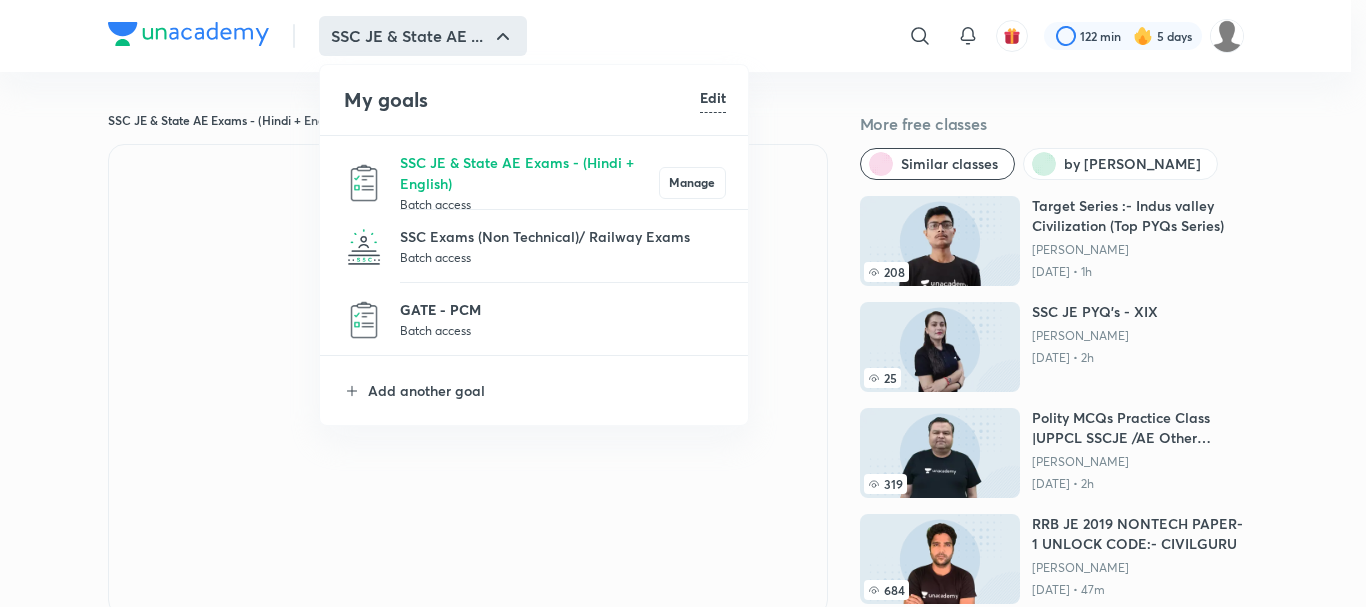click on "GATE - PCM" at bounding box center (563, 309) 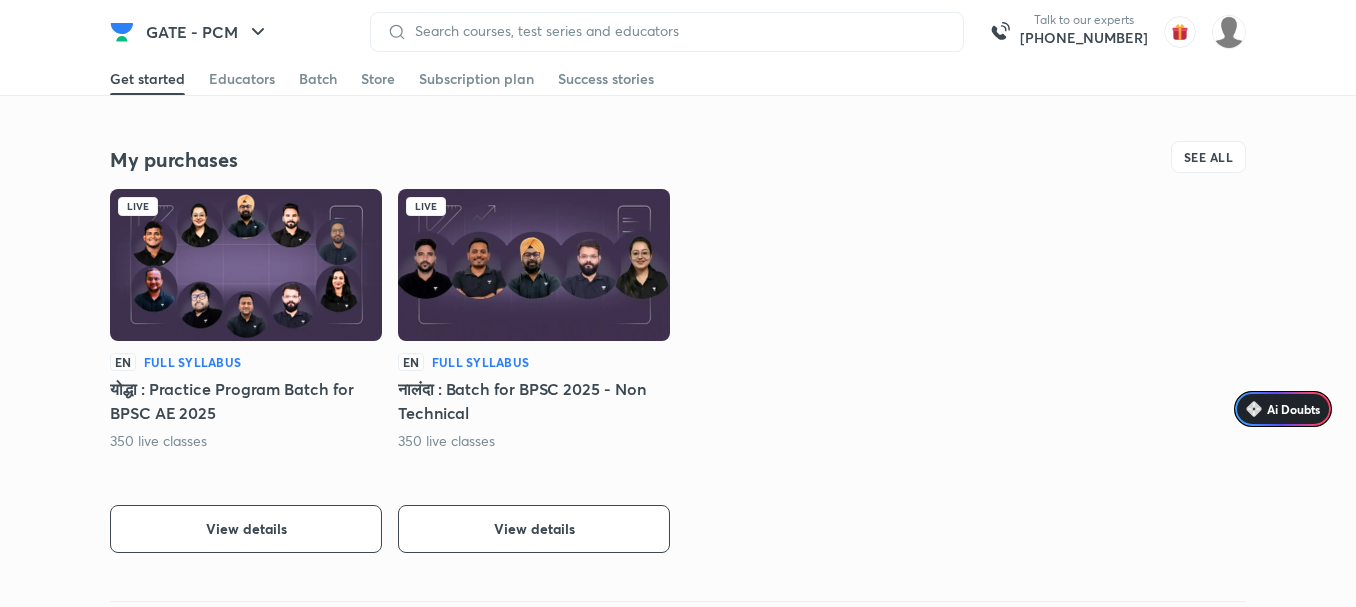 scroll, scrollTop: 370, scrollLeft: 0, axis: vertical 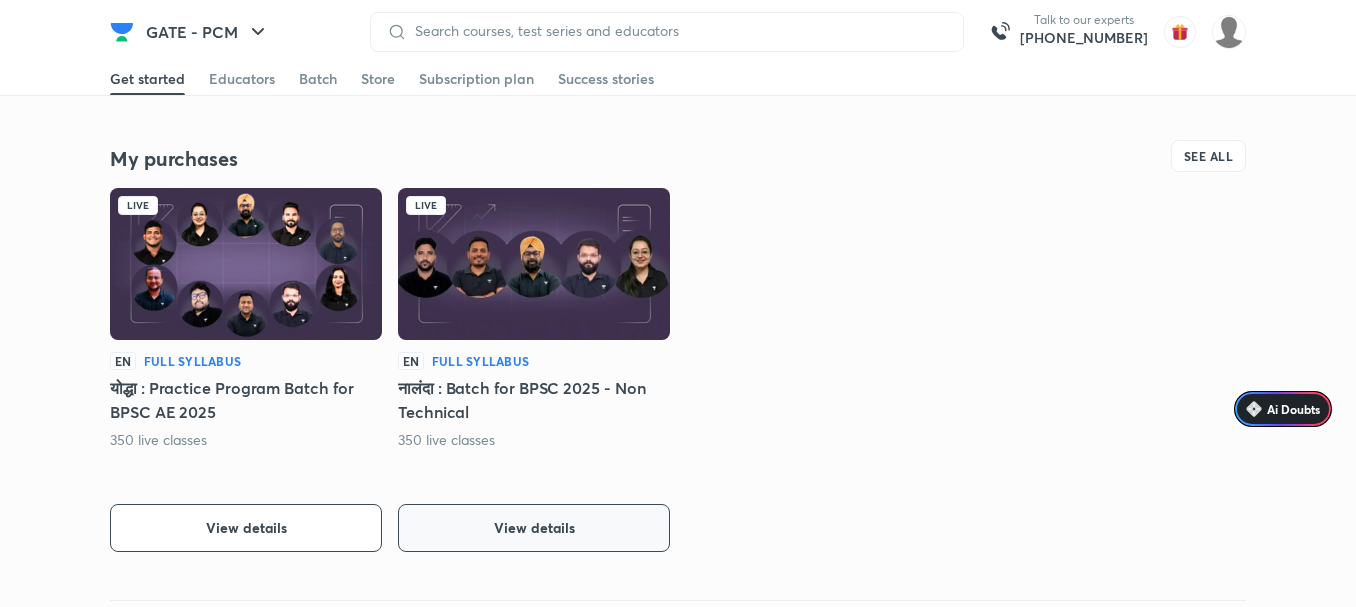 click on "View details" at bounding box center (534, 528) 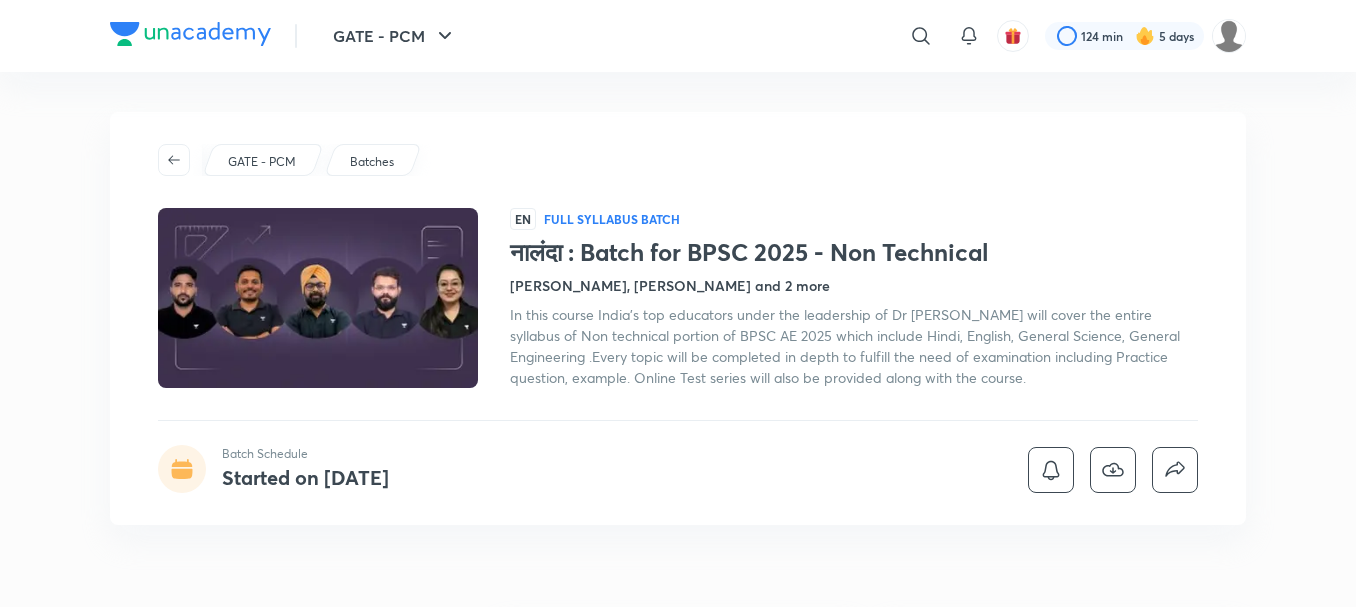 scroll, scrollTop: 222, scrollLeft: 0, axis: vertical 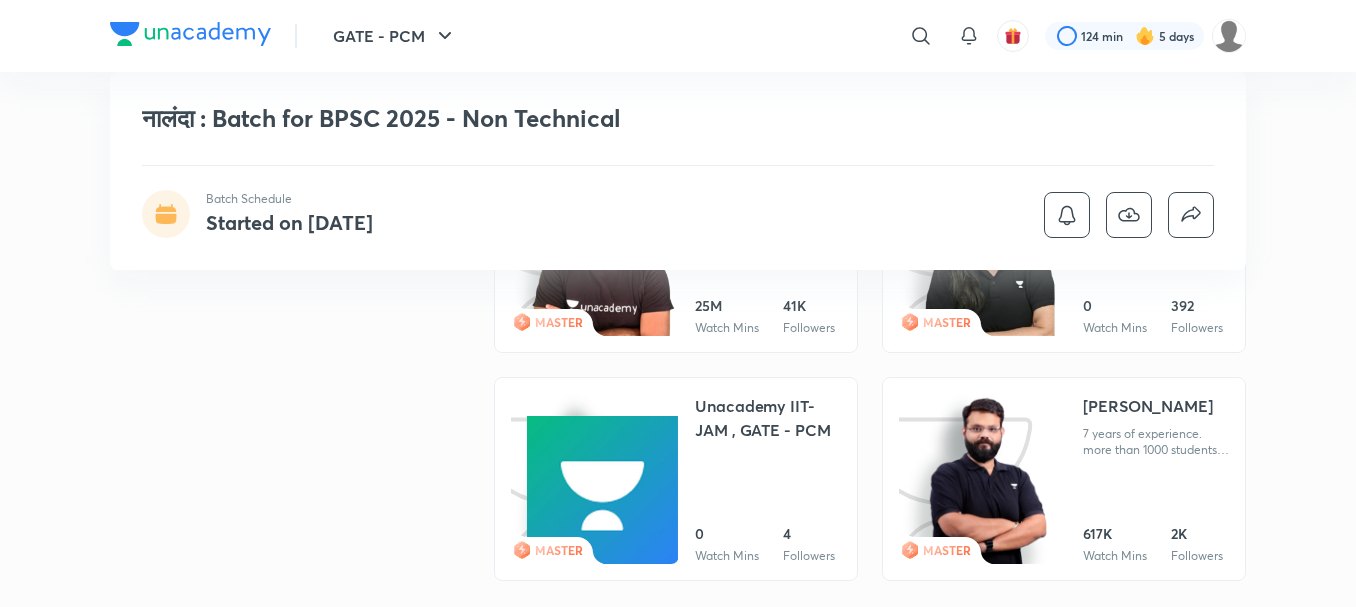 click on "Amit Vijay 7 years of experience. more than 1000 students cracked ssc je, rajasthan ae, rajasthan je, rrb je , gate , uppcl and other state level exam" at bounding box center [1156, 426] 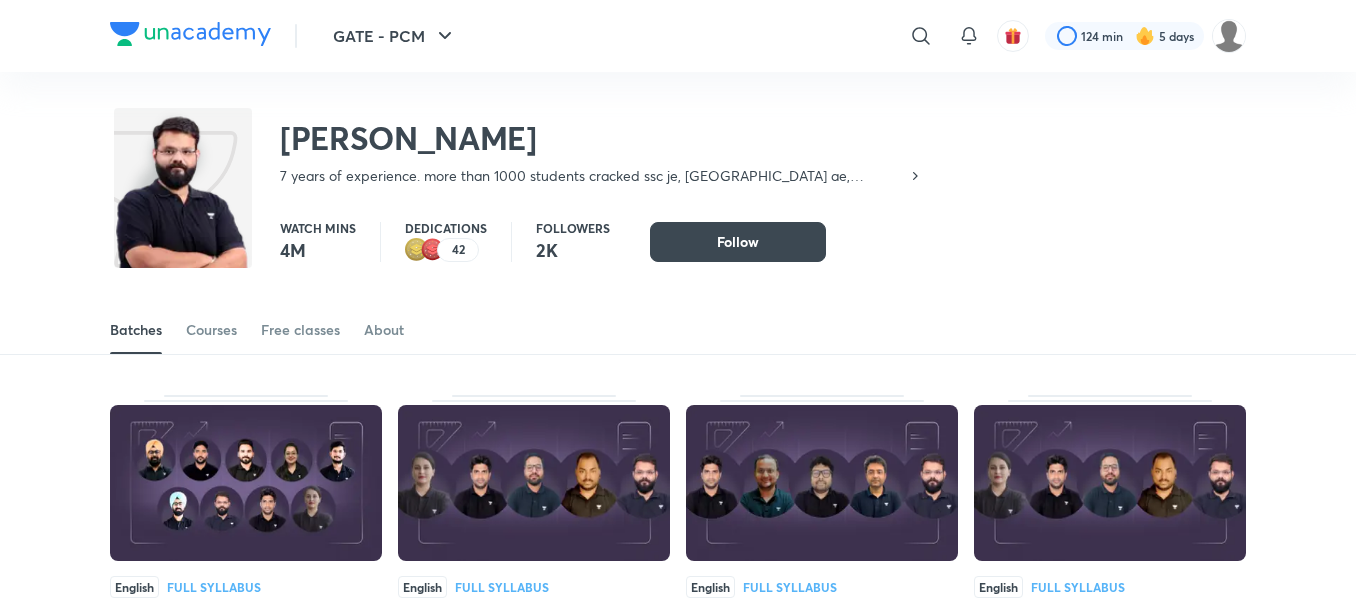 scroll, scrollTop: 0, scrollLeft: 0, axis: both 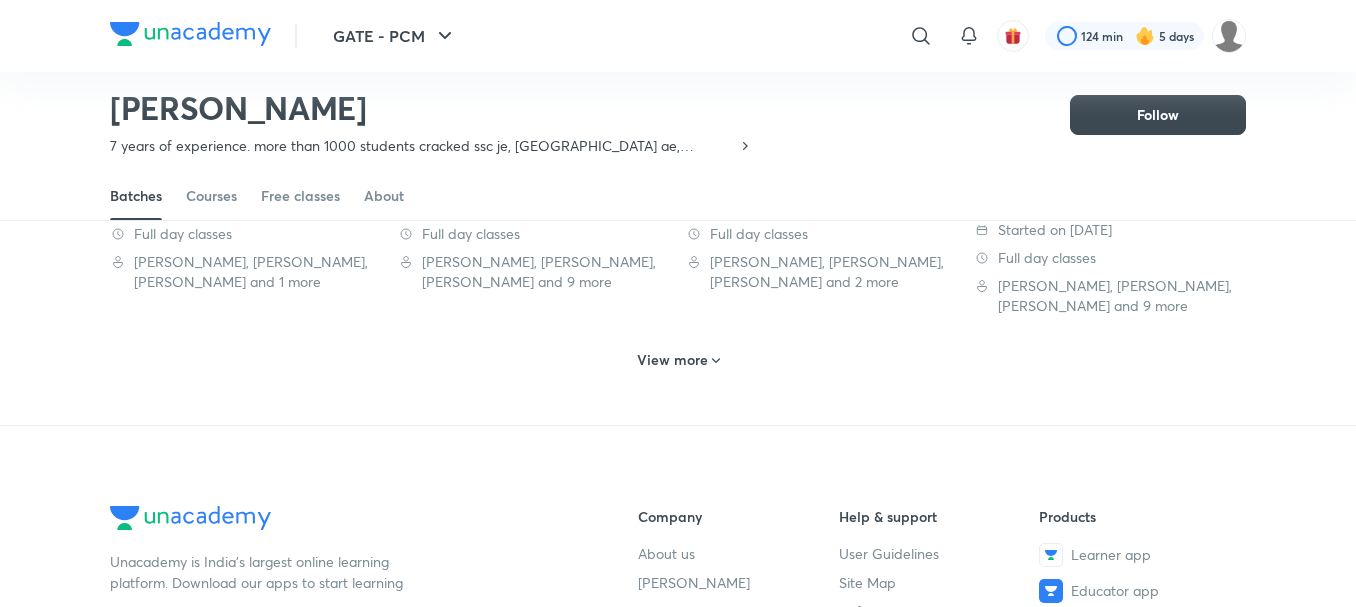 click on "View more" at bounding box center [672, 360] 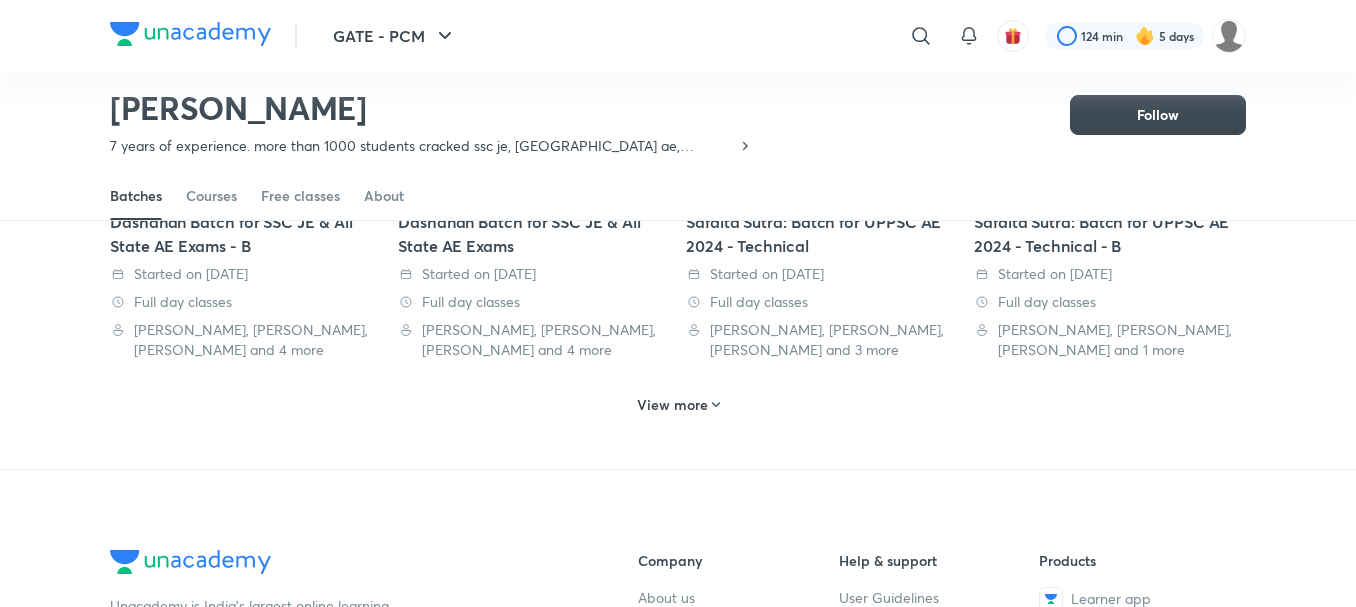 scroll, scrollTop: 2262, scrollLeft: 0, axis: vertical 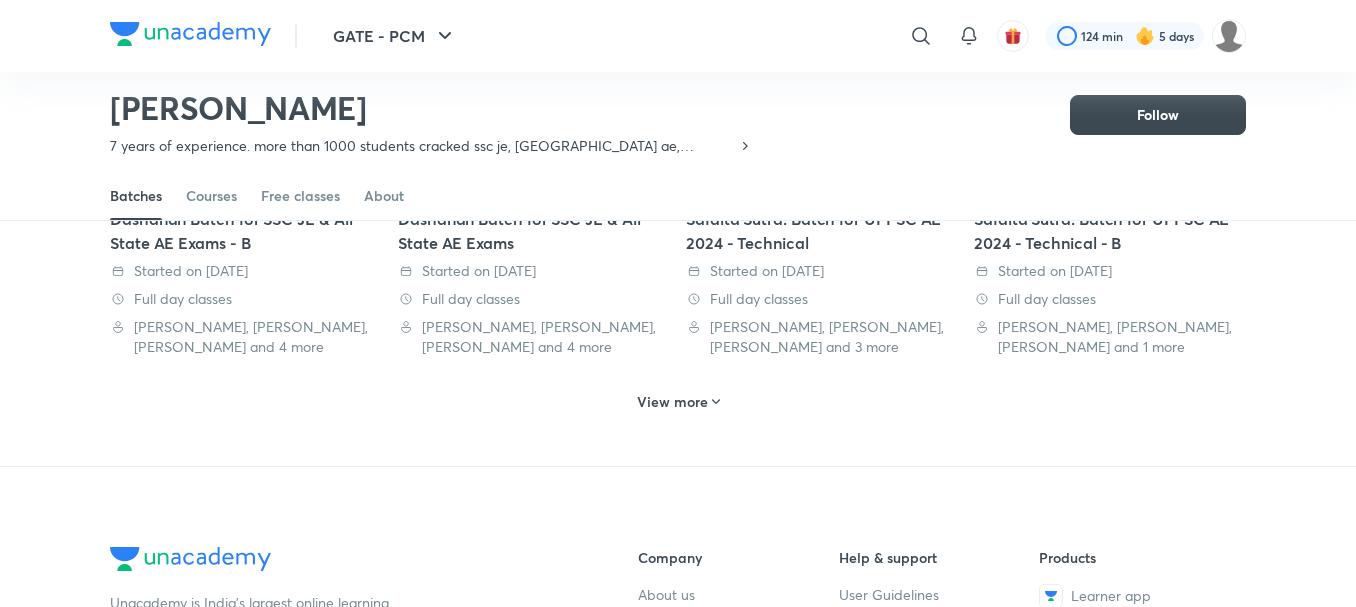 click on "View more" at bounding box center (678, 399) 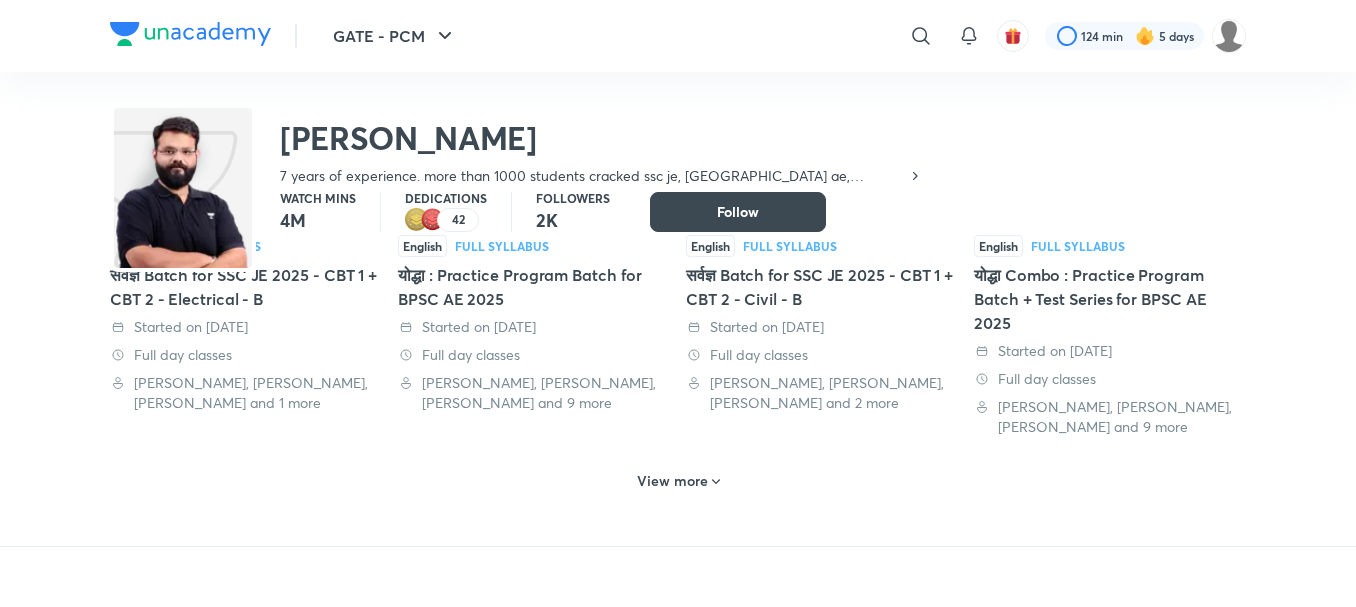scroll, scrollTop: 1100, scrollLeft: 0, axis: vertical 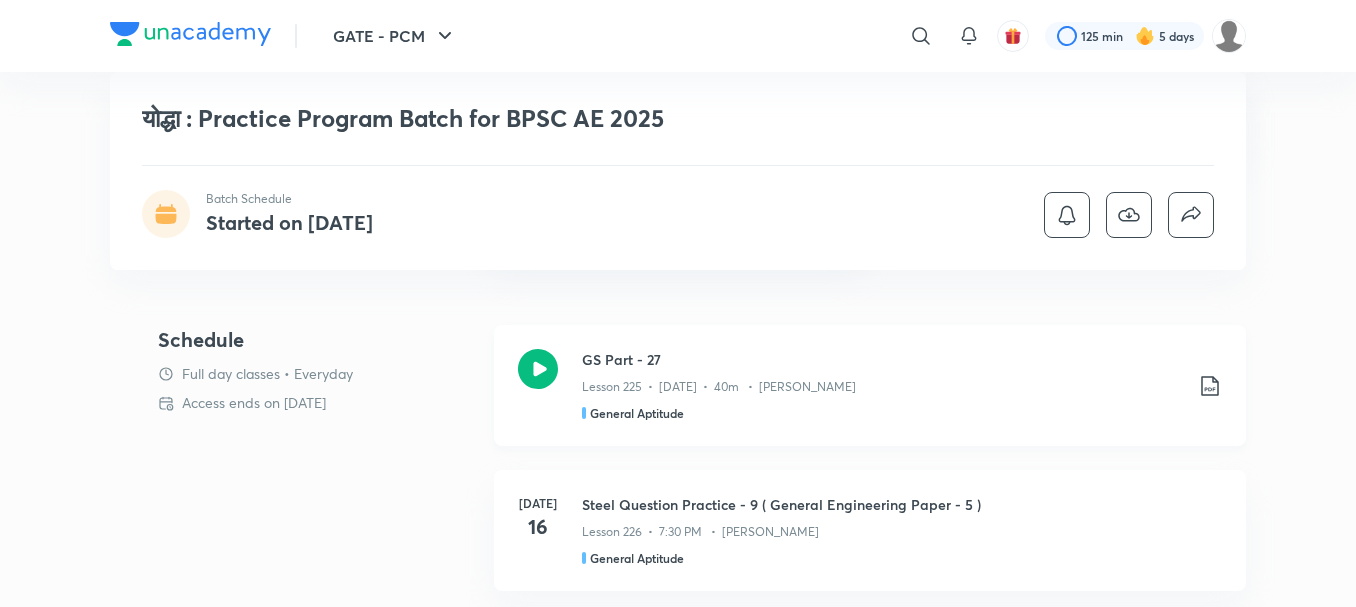 click on "GS Part - 27" at bounding box center [882, 359] 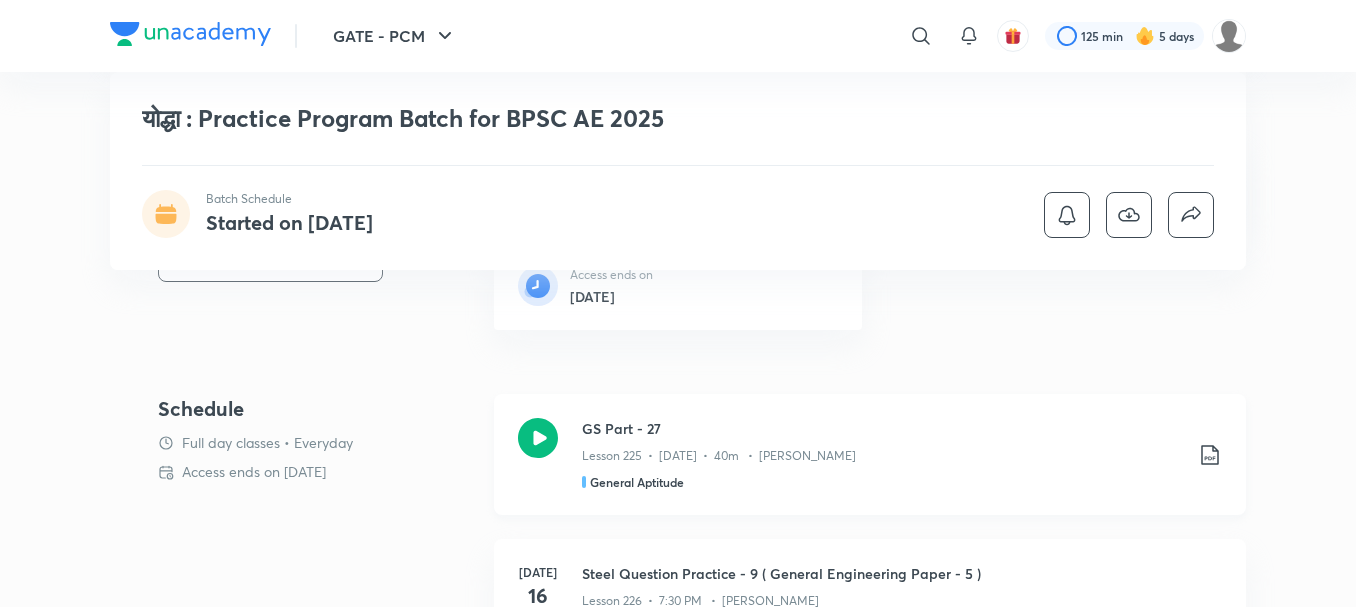 scroll, scrollTop: 474, scrollLeft: 0, axis: vertical 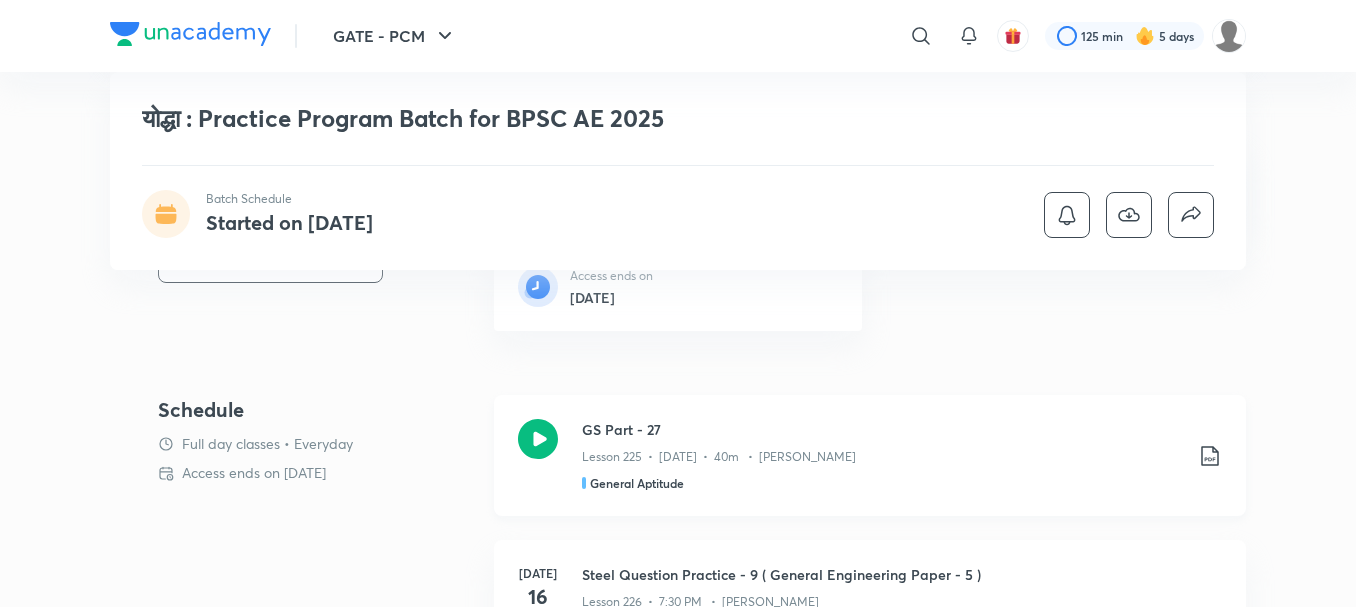 click on "GS Part - 27" at bounding box center (882, 429) 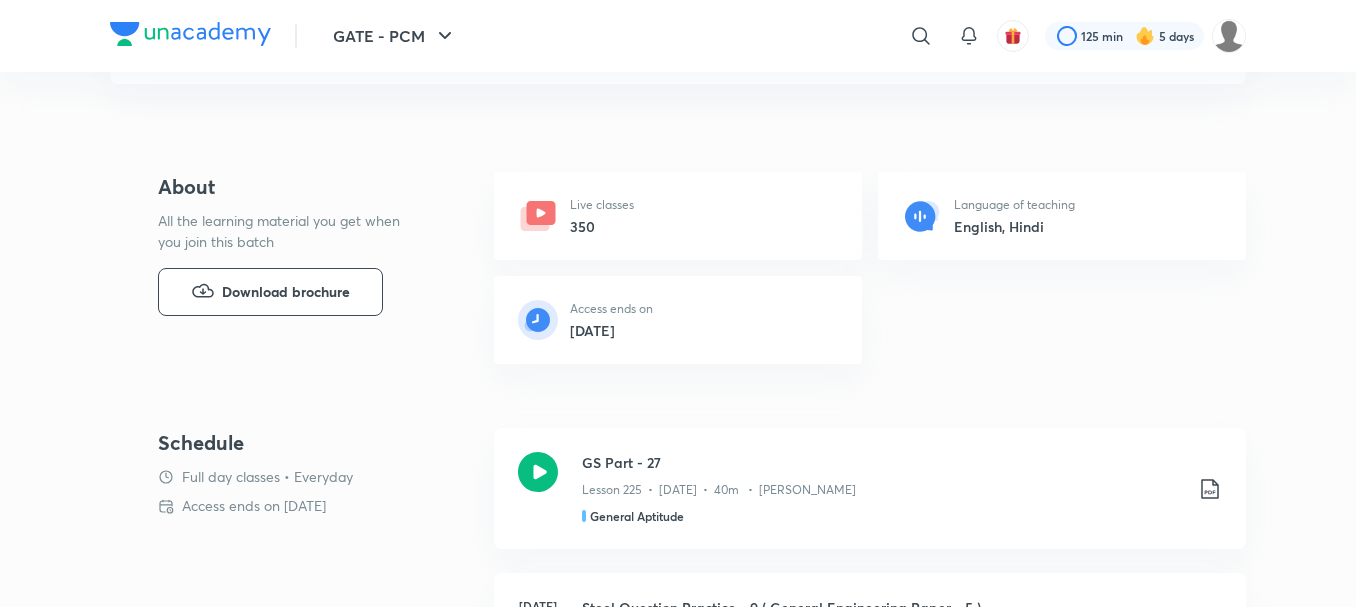 scroll, scrollTop: 0, scrollLeft: 0, axis: both 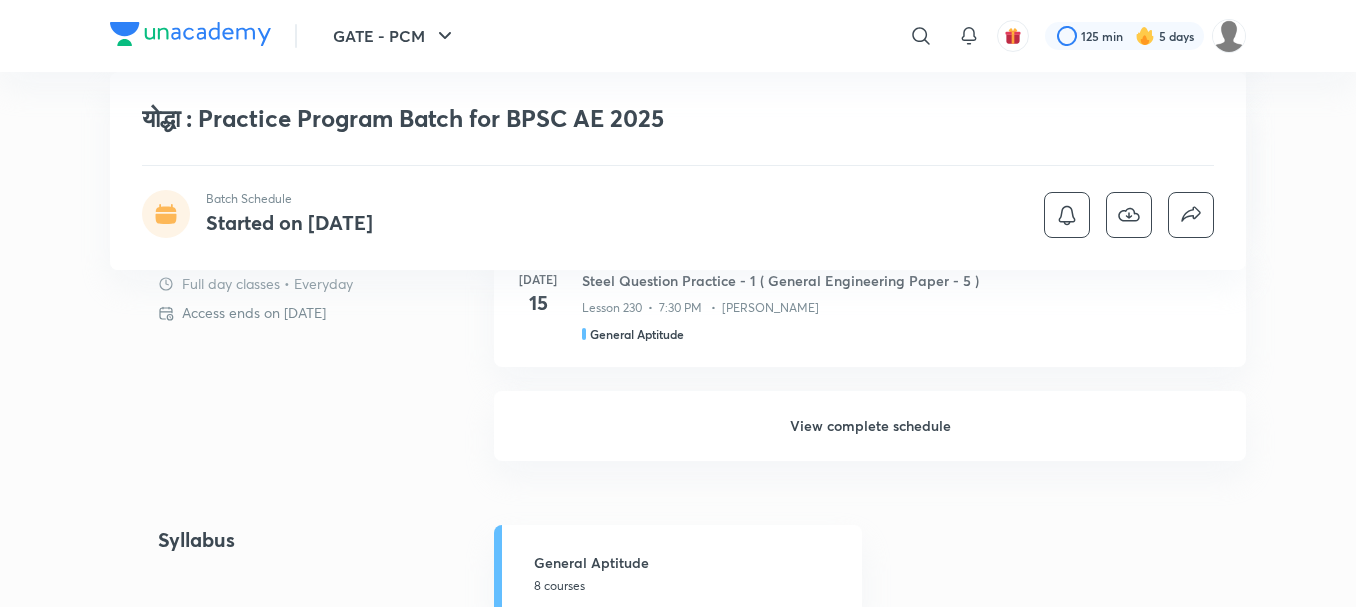 click on "View complete schedule" at bounding box center (870, 426) 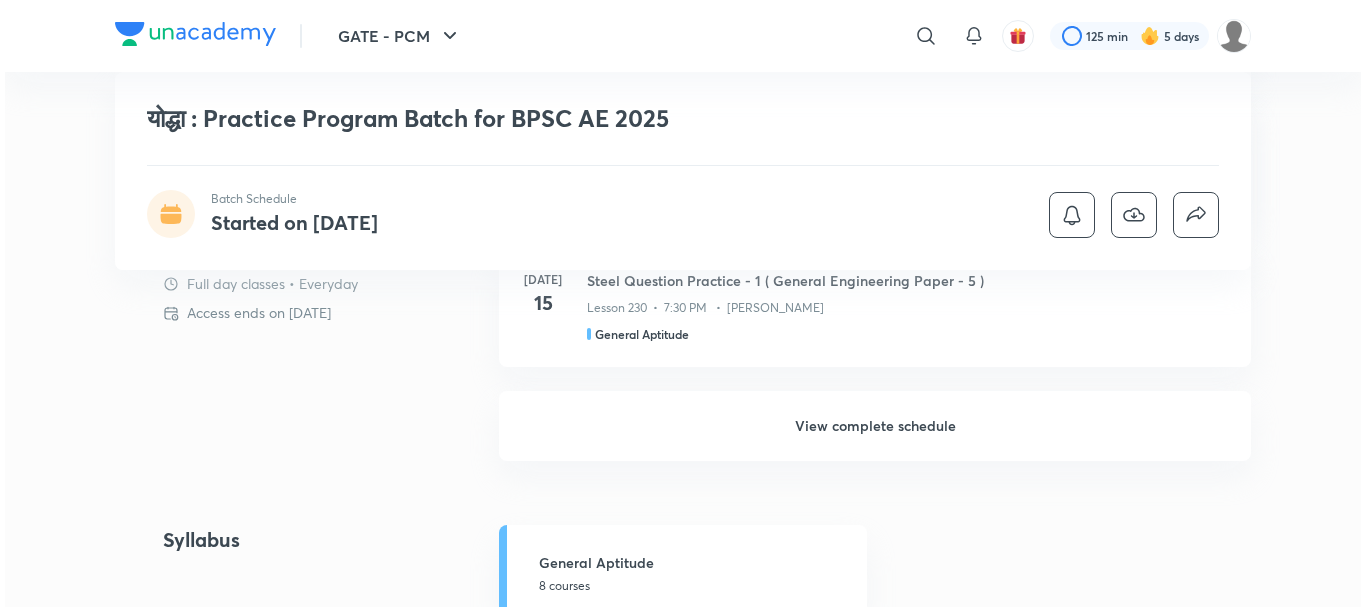 scroll, scrollTop: 0, scrollLeft: 0, axis: both 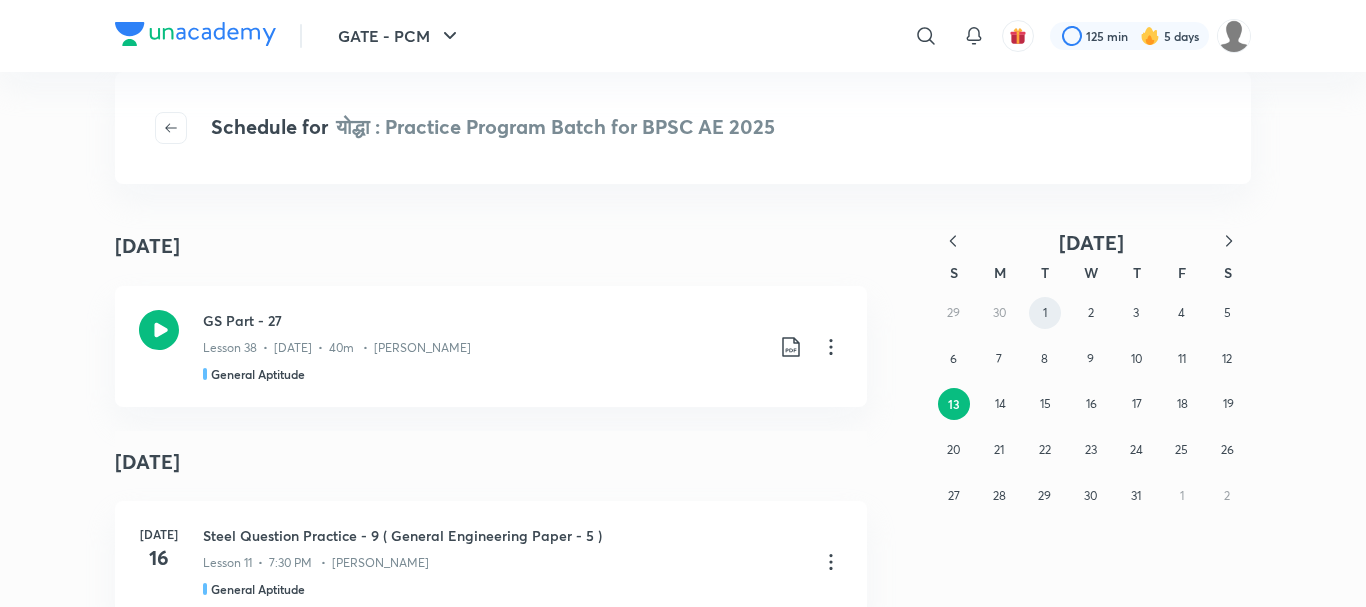 click on "1" at bounding box center [1045, 313] 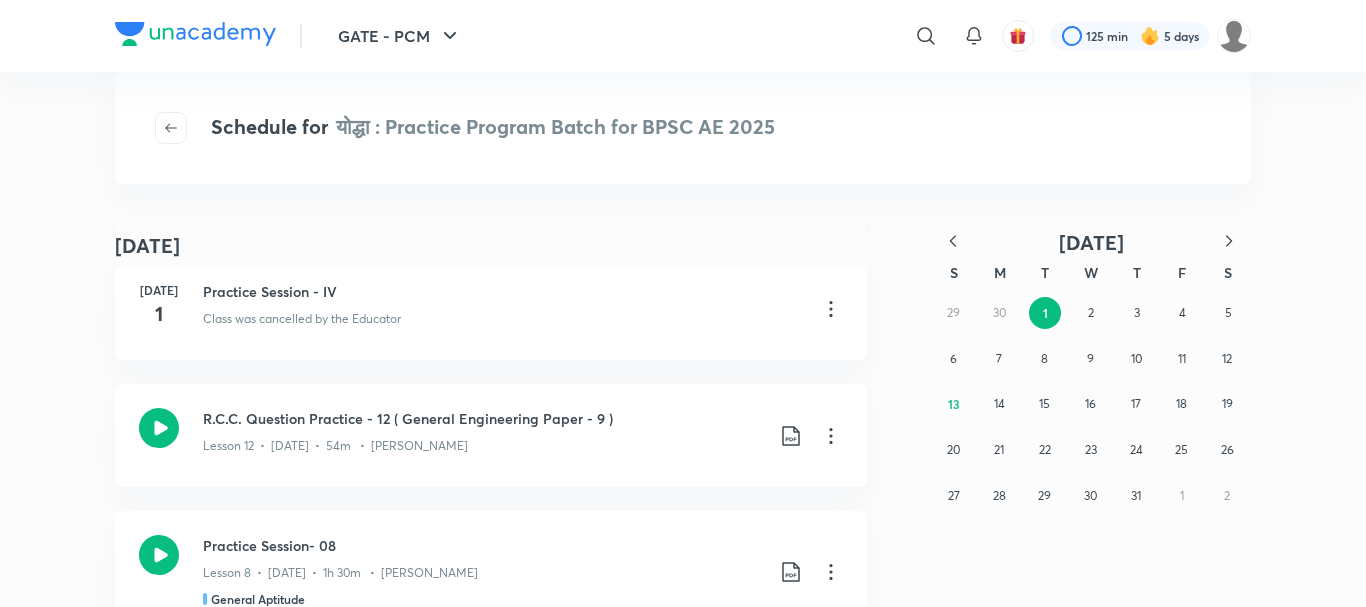 scroll, scrollTop: 0, scrollLeft: 0, axis: both 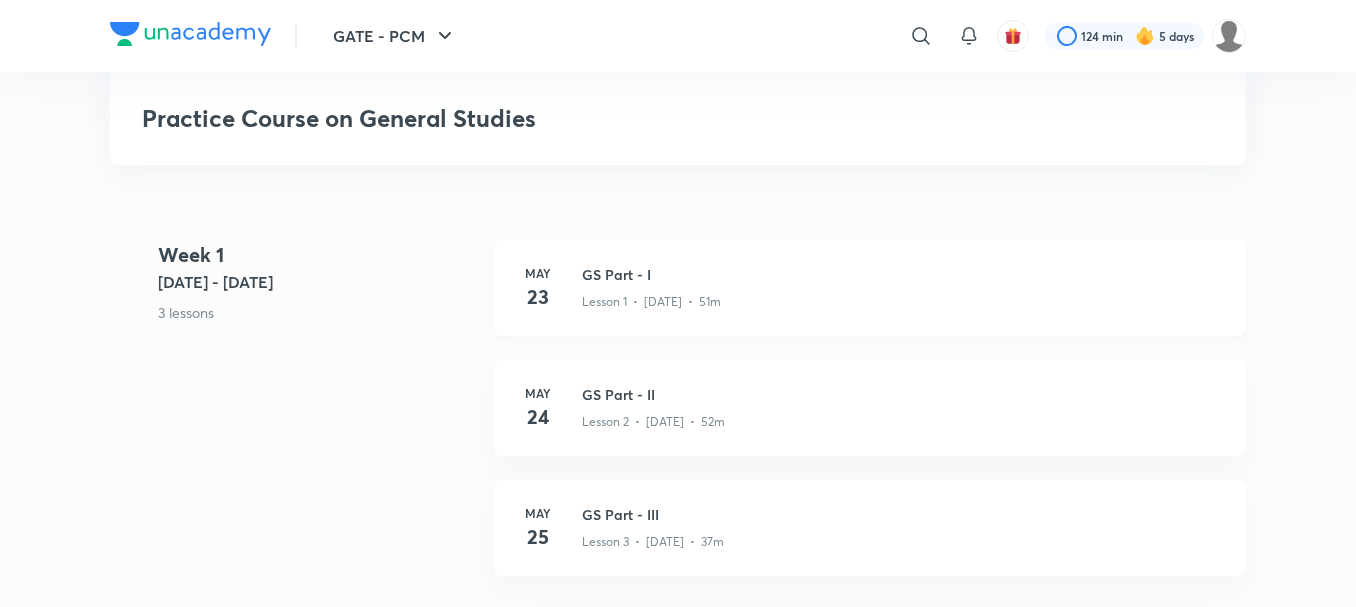 click on "GS Part - I" at bounding box center [902, 274] 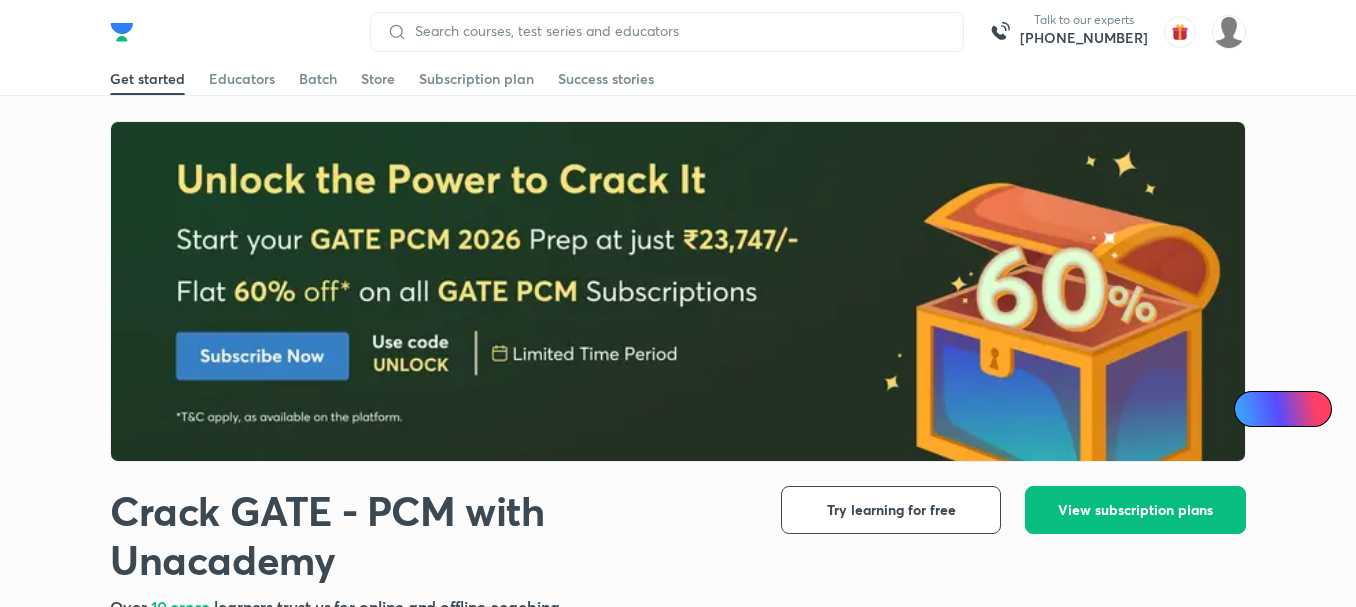 scroll, scrollTop: 0, scrollLeft: 0, axis: both 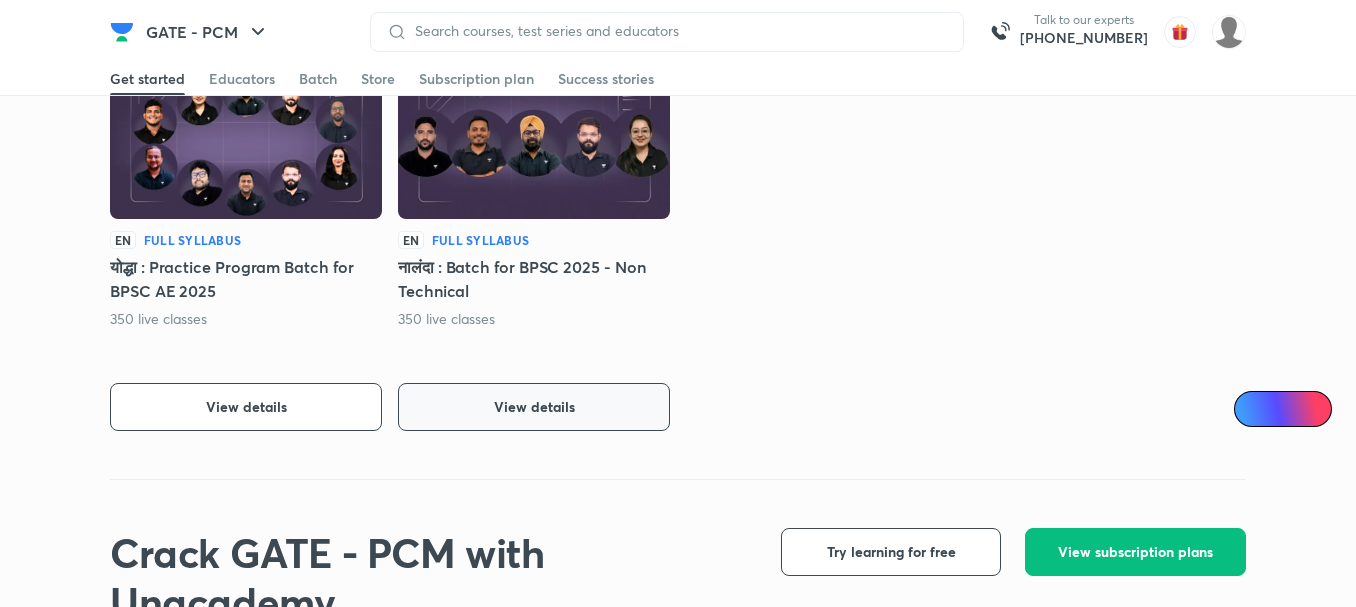 click on "View details" at bounding box center (534, 407) 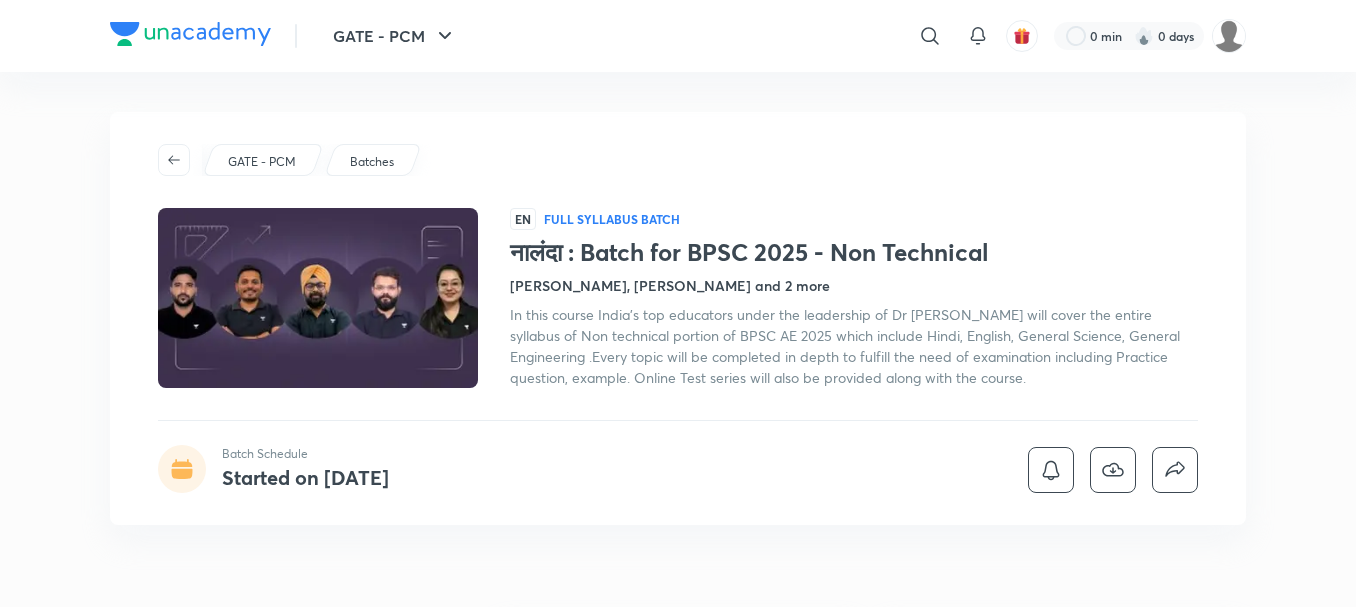 scroll, scrollTop: 247, scrollLeft: 0, axis: vertical 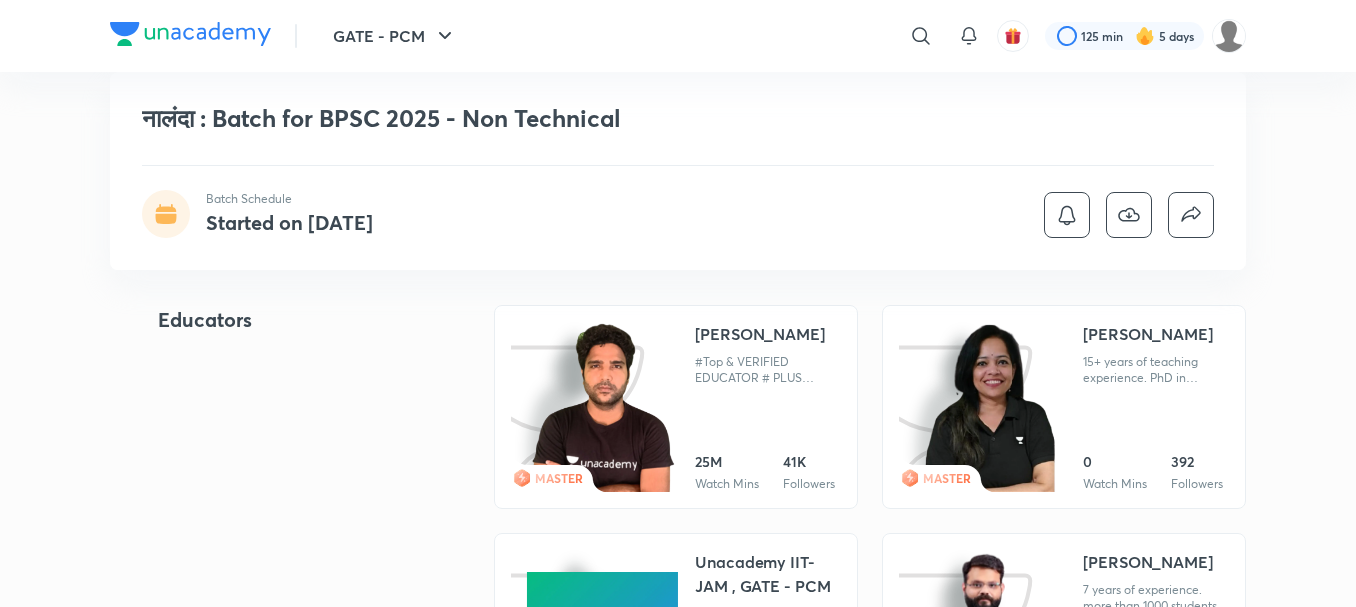 click at bounding box center (990, 408) 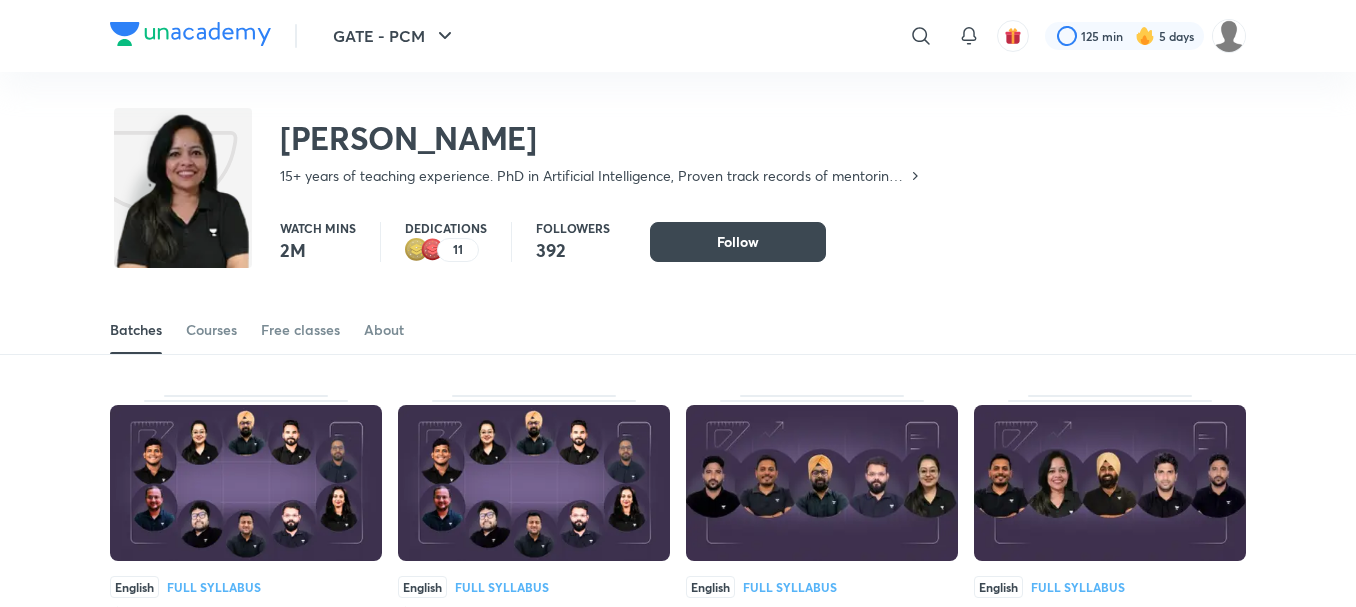 scroll, scrollTop: 0, scrollLeft: 0, axis: both 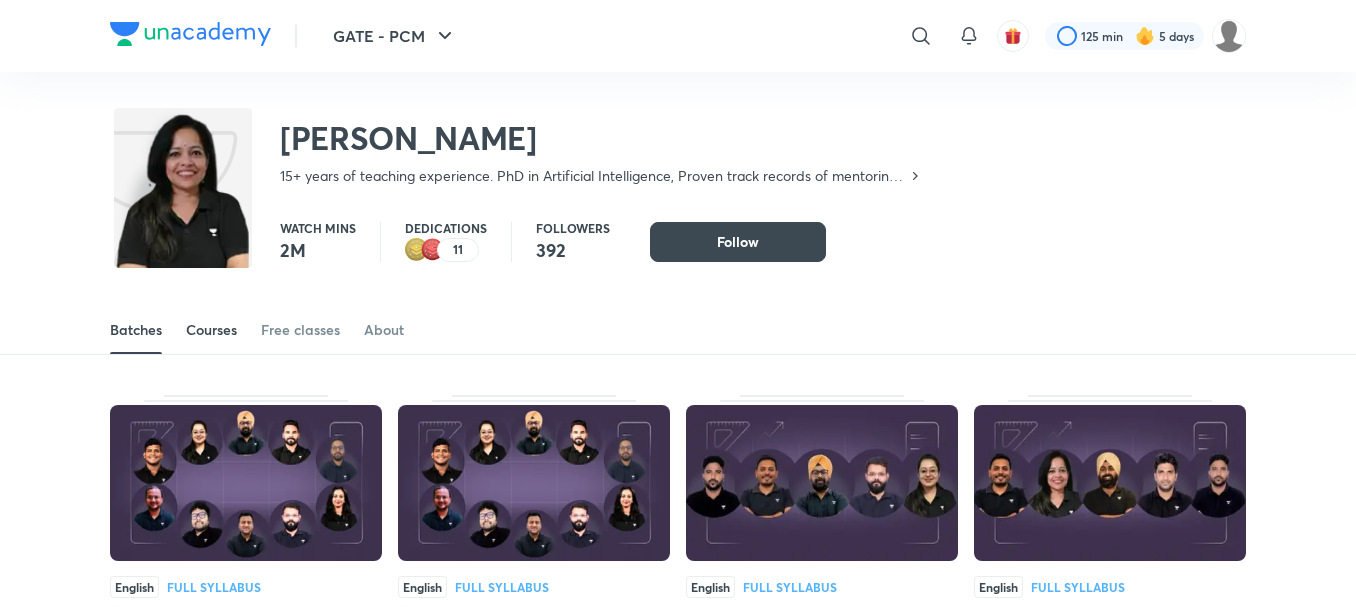 click on "Courses" at bounding box center [211, 330] 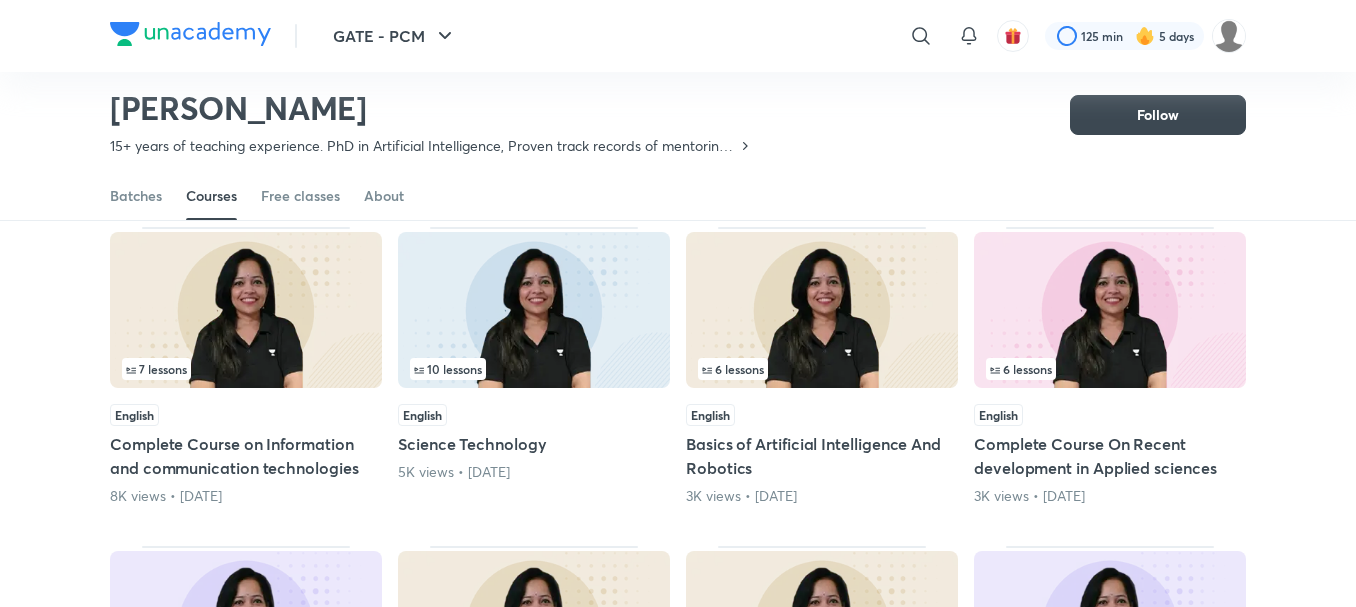 scroll, scrollTop: 493, scrollLeft: 0, axis: vertical 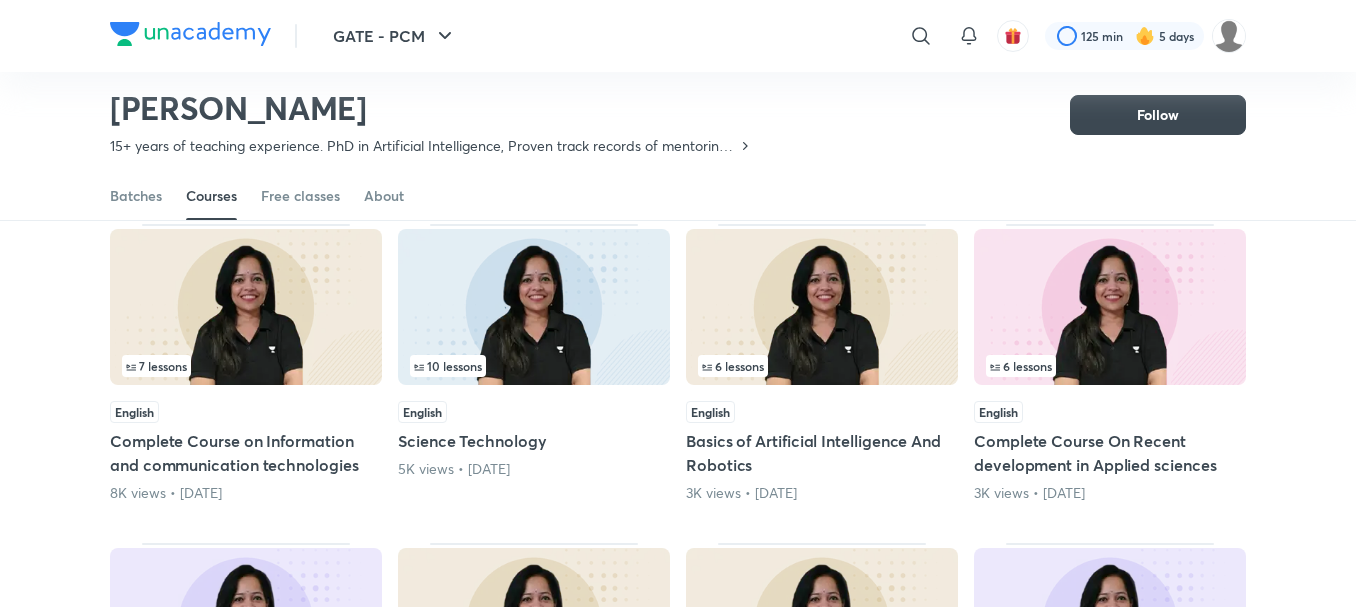 click on "English Science Technology 5K views  •  [DATE]" at bounding box center [534, 440] 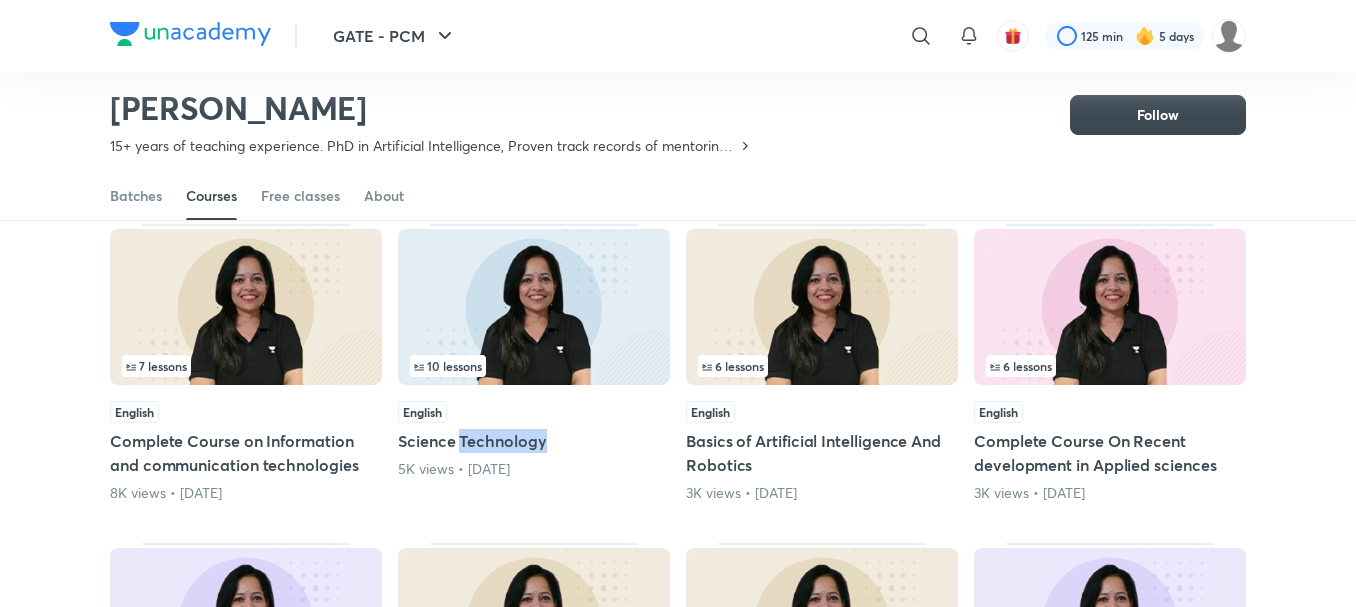 click on "English Science Technology 5K views  •  [DATE]" at bounding box center (534, 440) 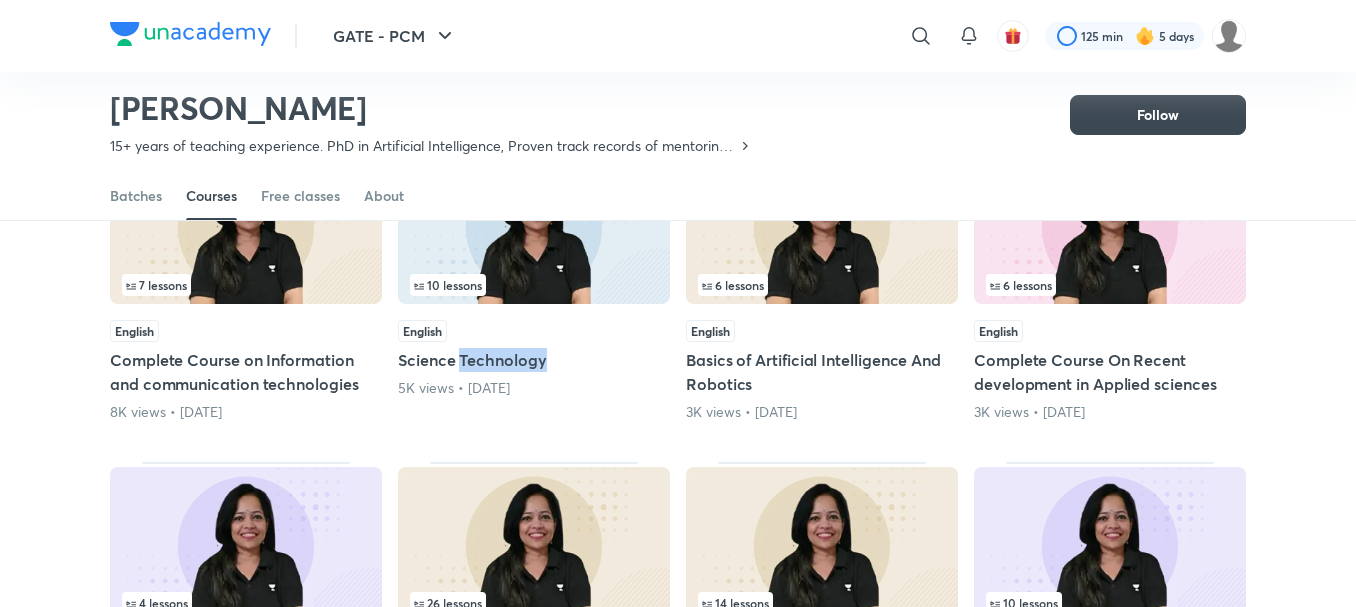 scroll, scrollTop: 576, scrollLeft: 0, axis: vertical 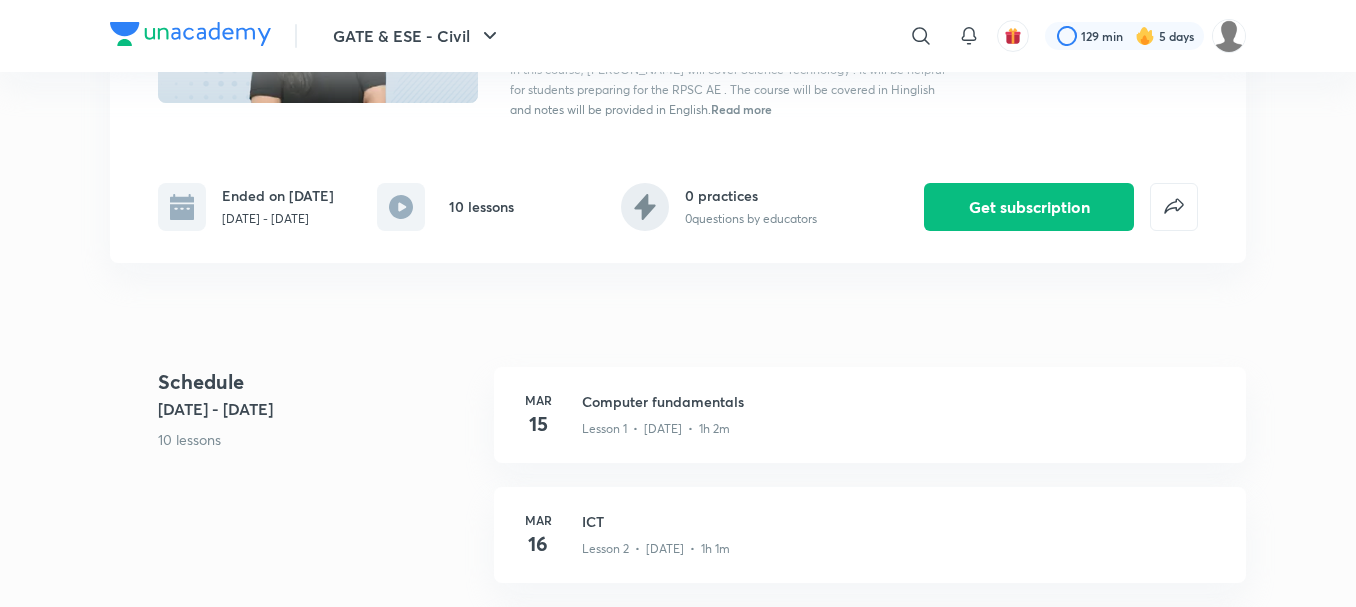 click 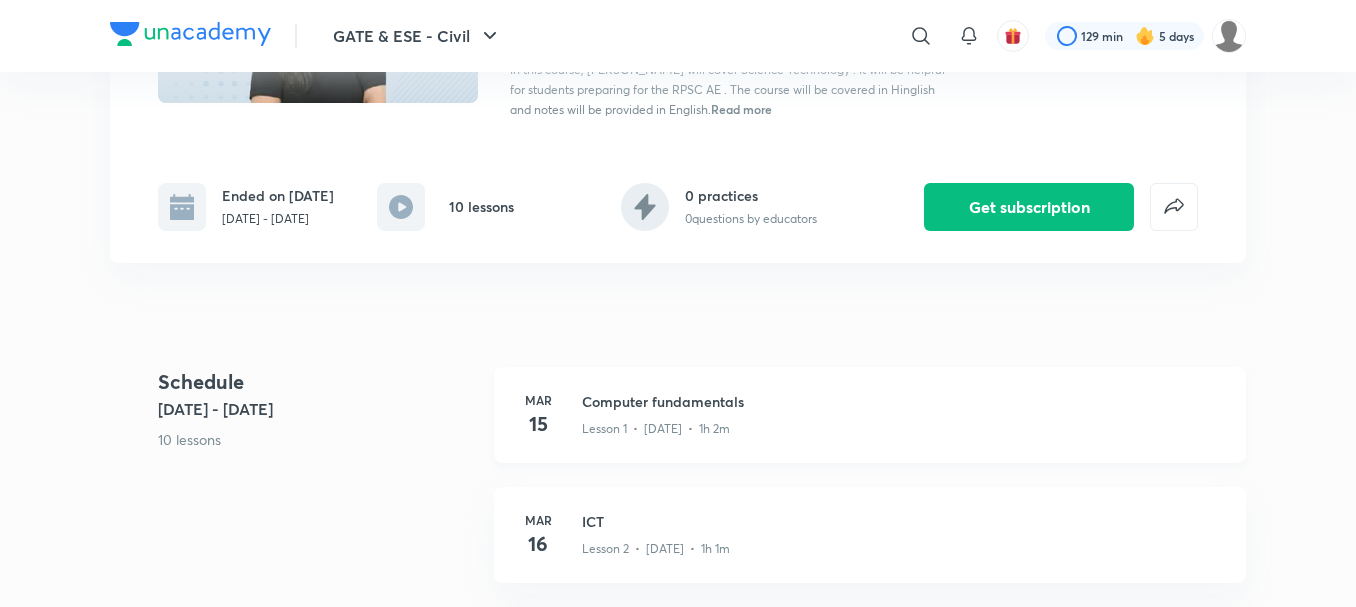 click on "Lesson 1  •  [DATE]  •  1h 2m" at bounding box center (656, 429) 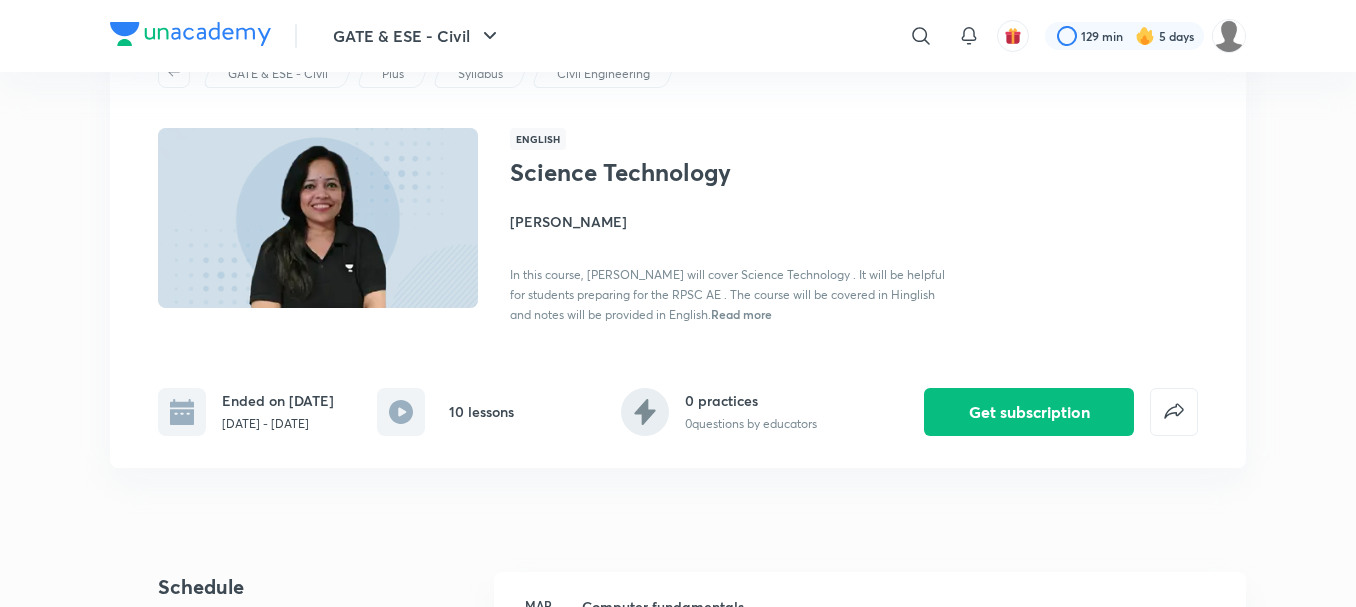 scroll, scrollTop: 0, scrollLeft: 0, axis: both 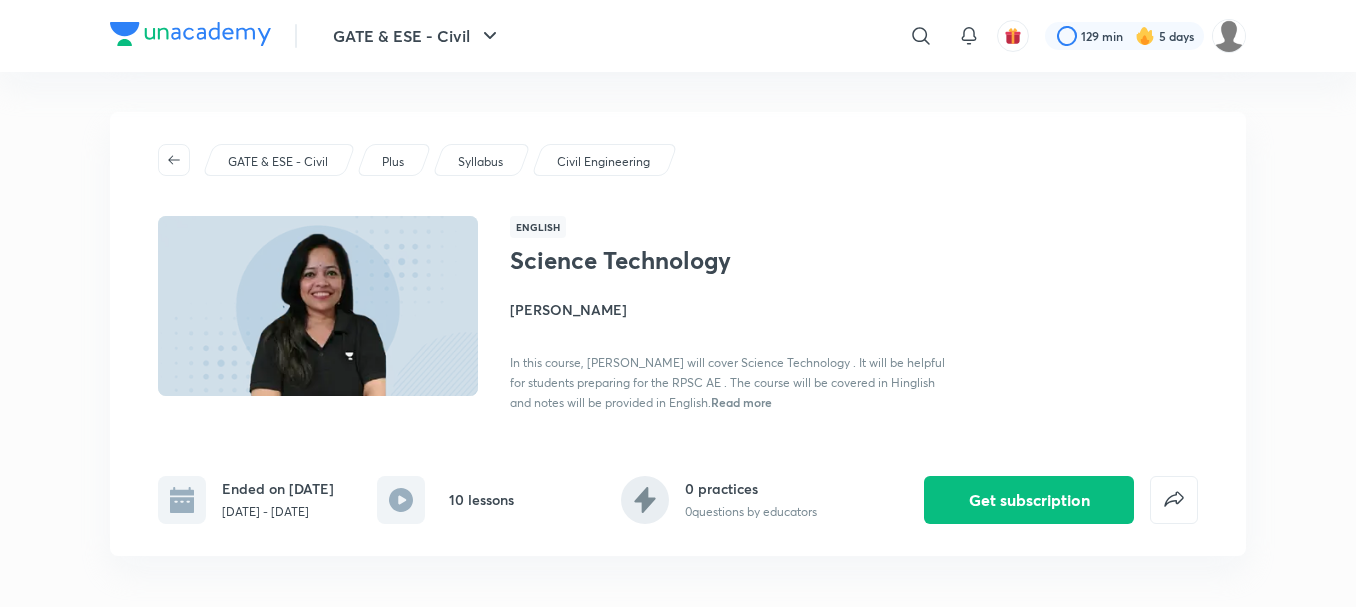click on "Civil Engineering" at bounding box center (604, 160) 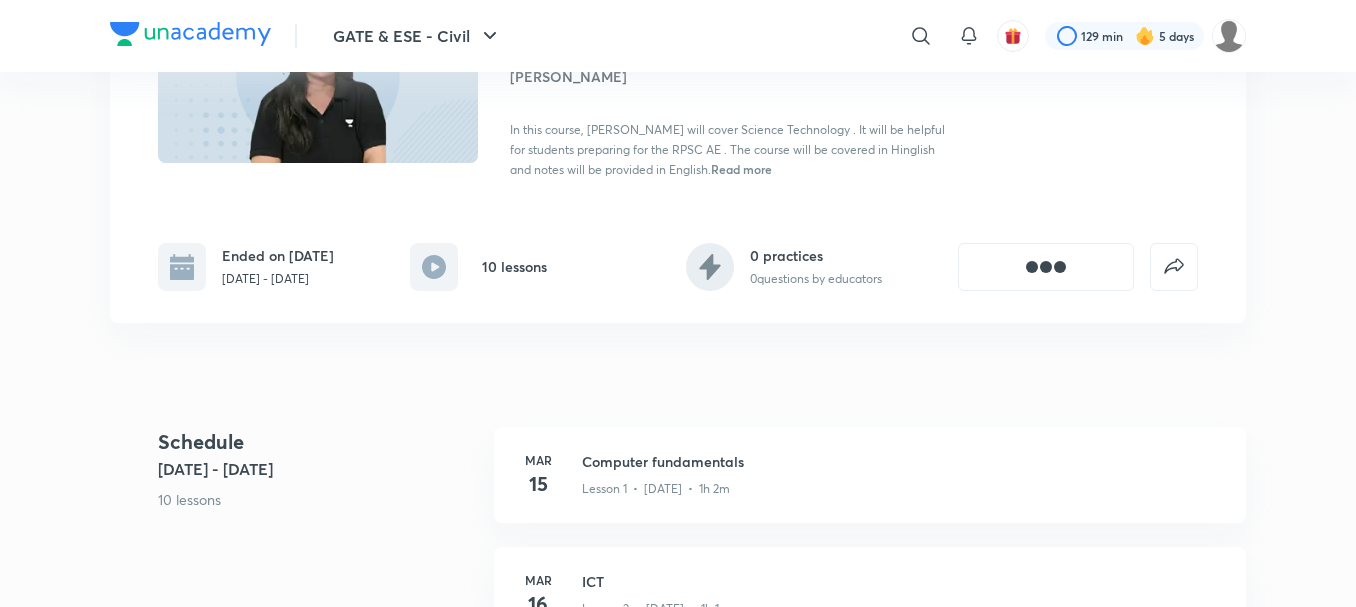scroll, scrollTop: 234, scrollLeft: 0, axis: vertical 